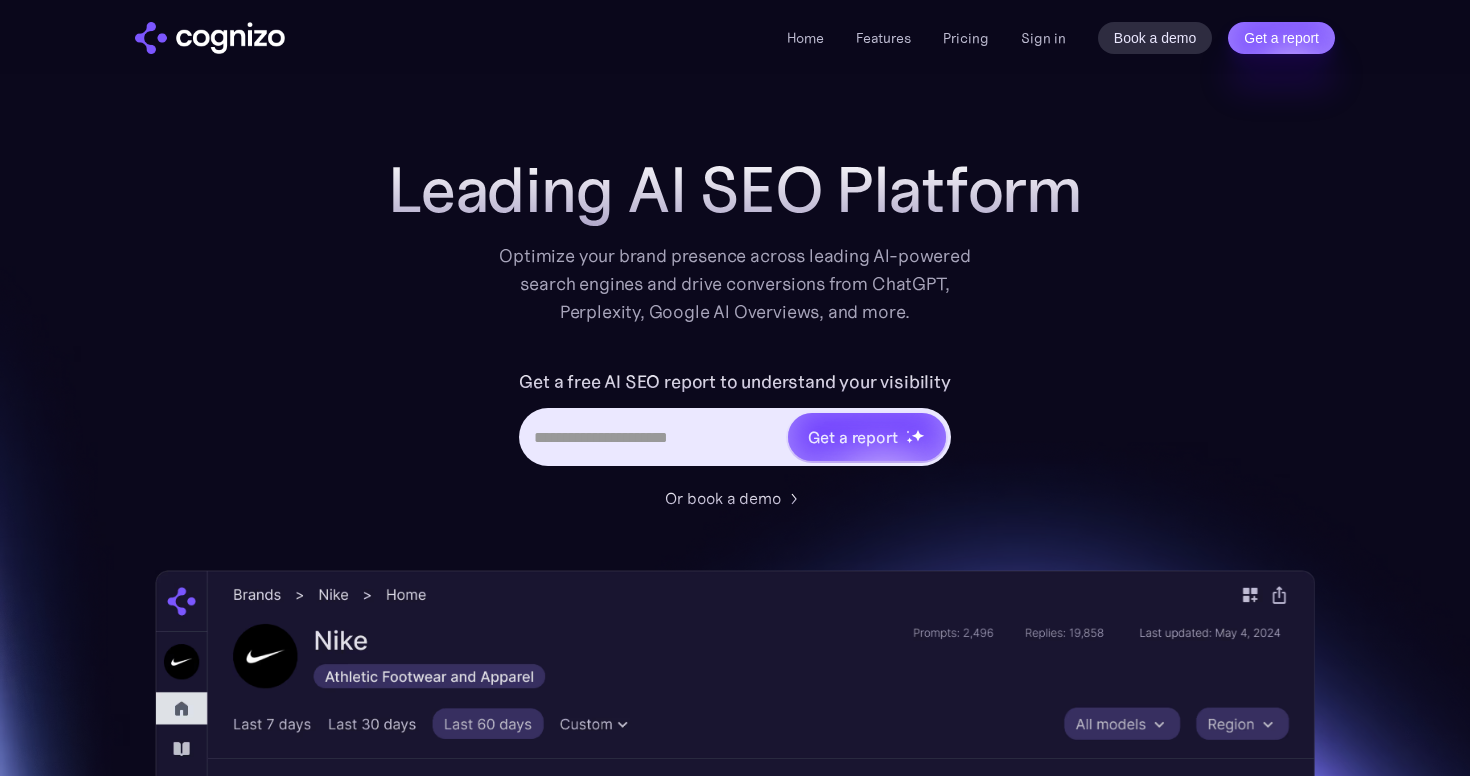 scroll, scrollTop: 0, scrollLeft: 0, axis: both 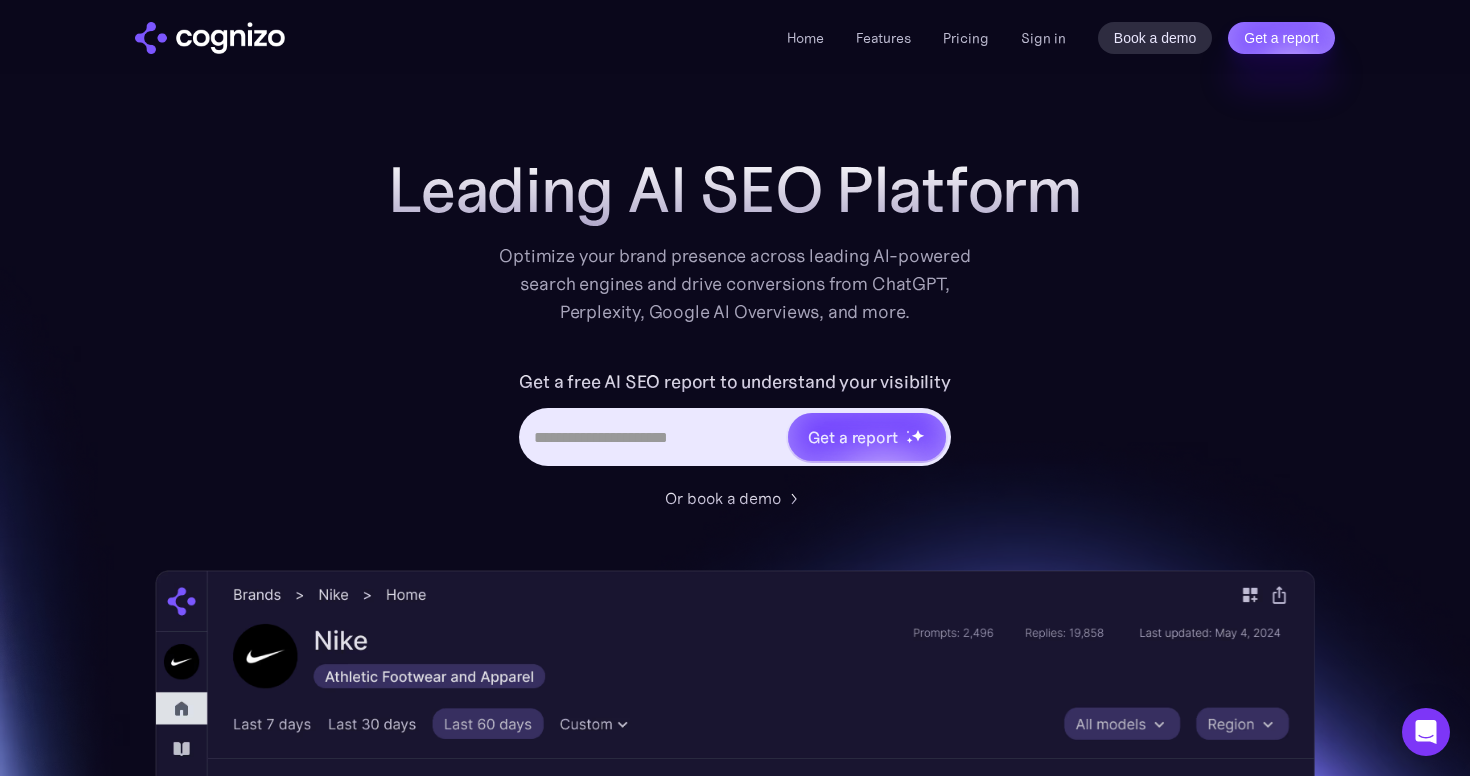 click at bounding box center (653, 437) 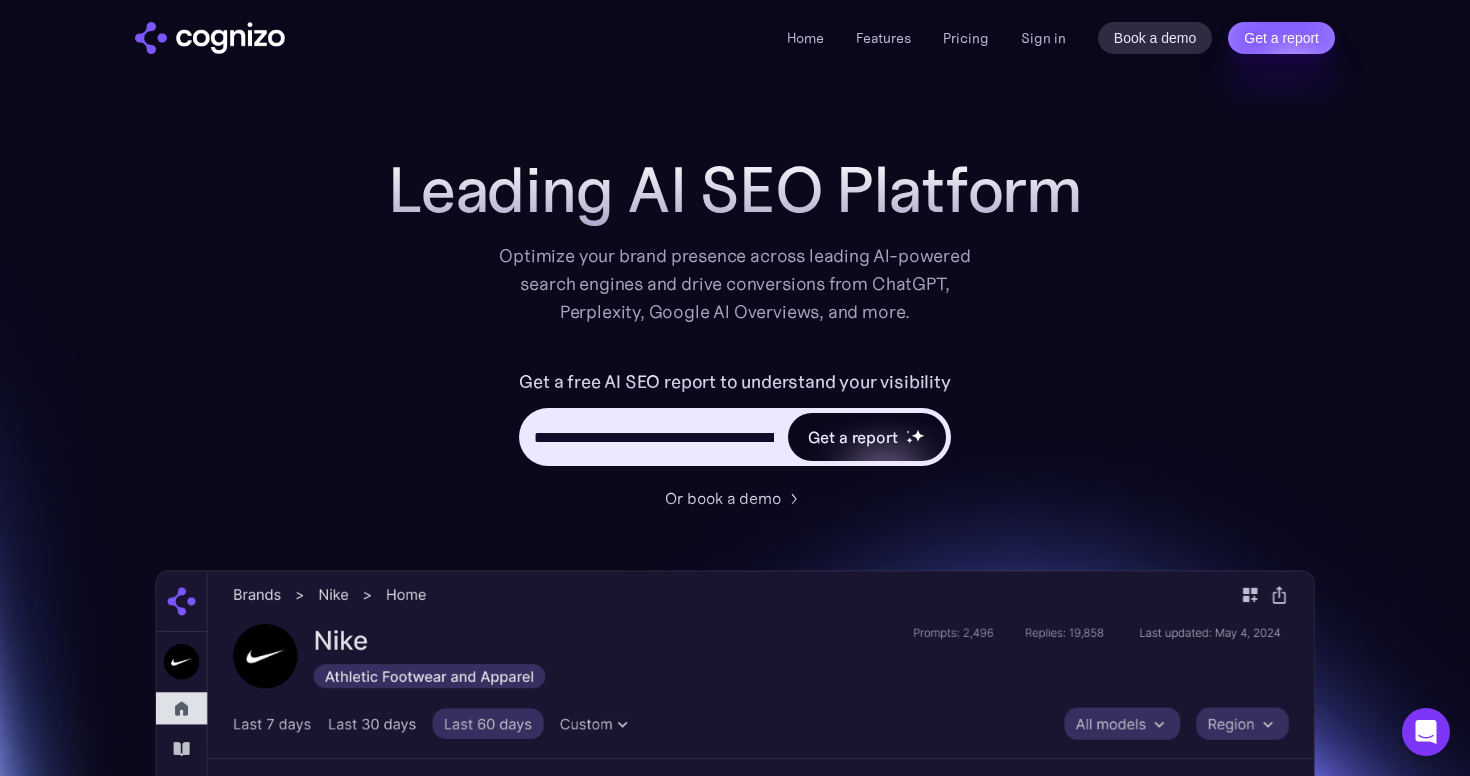 scroll, scrollTop: 0, scrollLeft: 1800, axis: horizontal 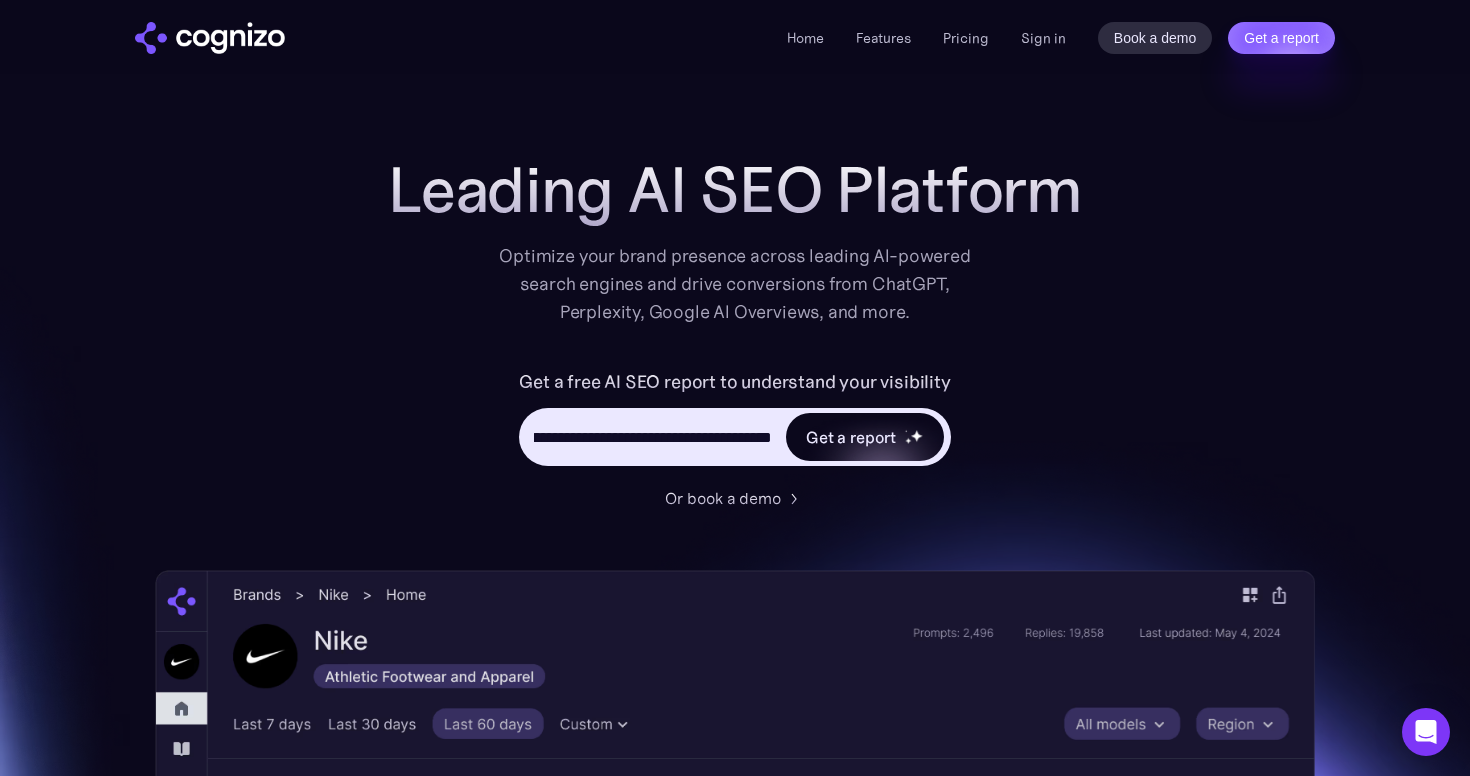 type on "**********" 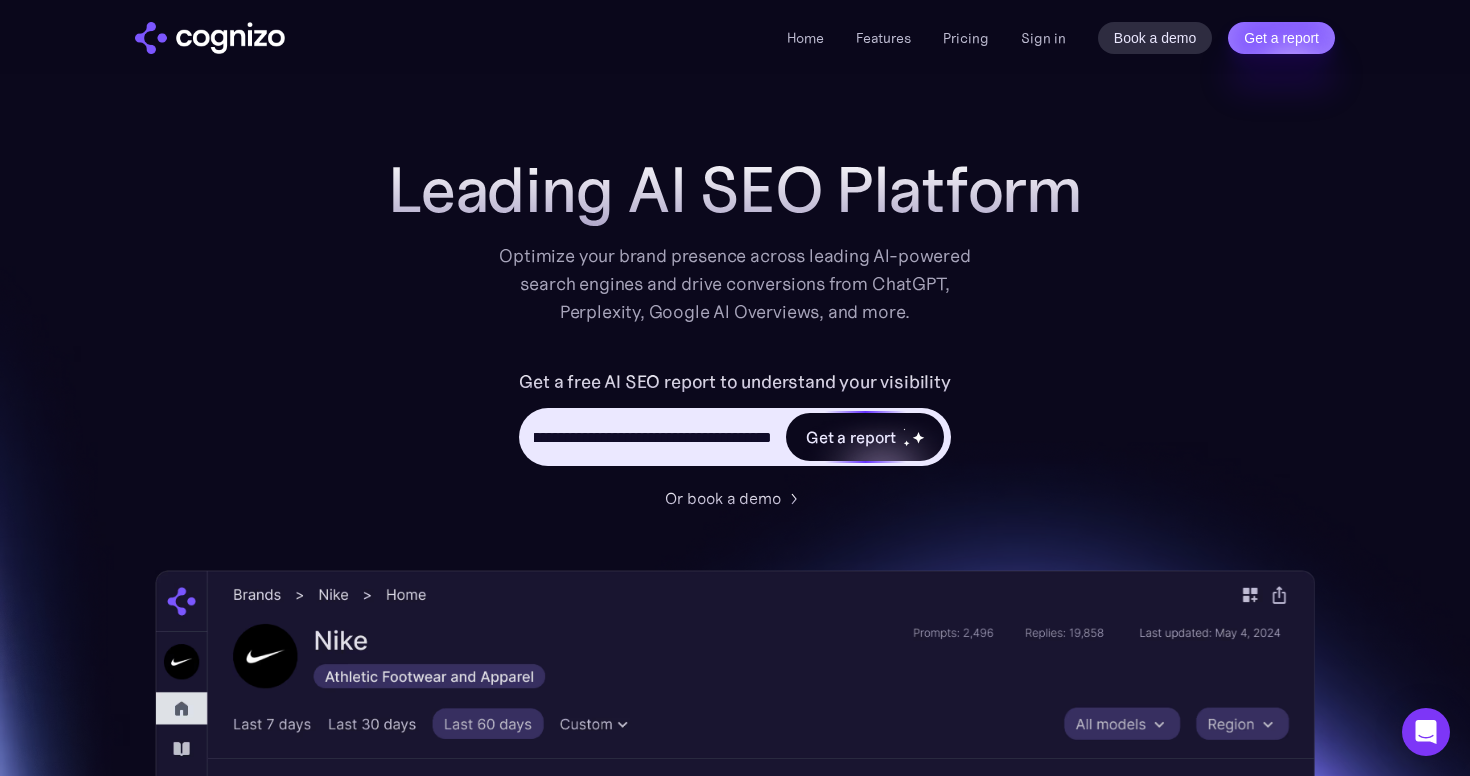 click on "Get a report" at bounding box center (851, 437) 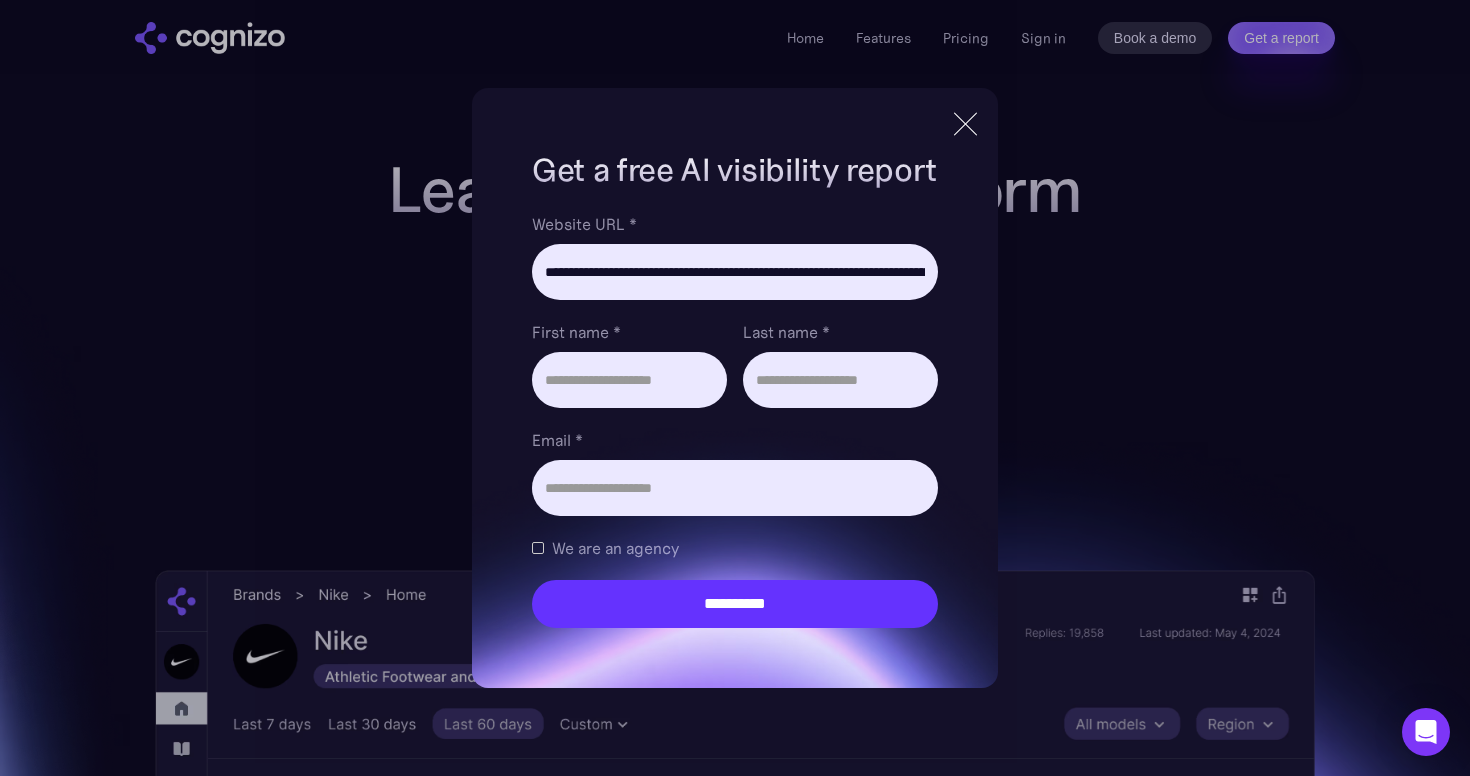 click at bounding box center [965, 124] 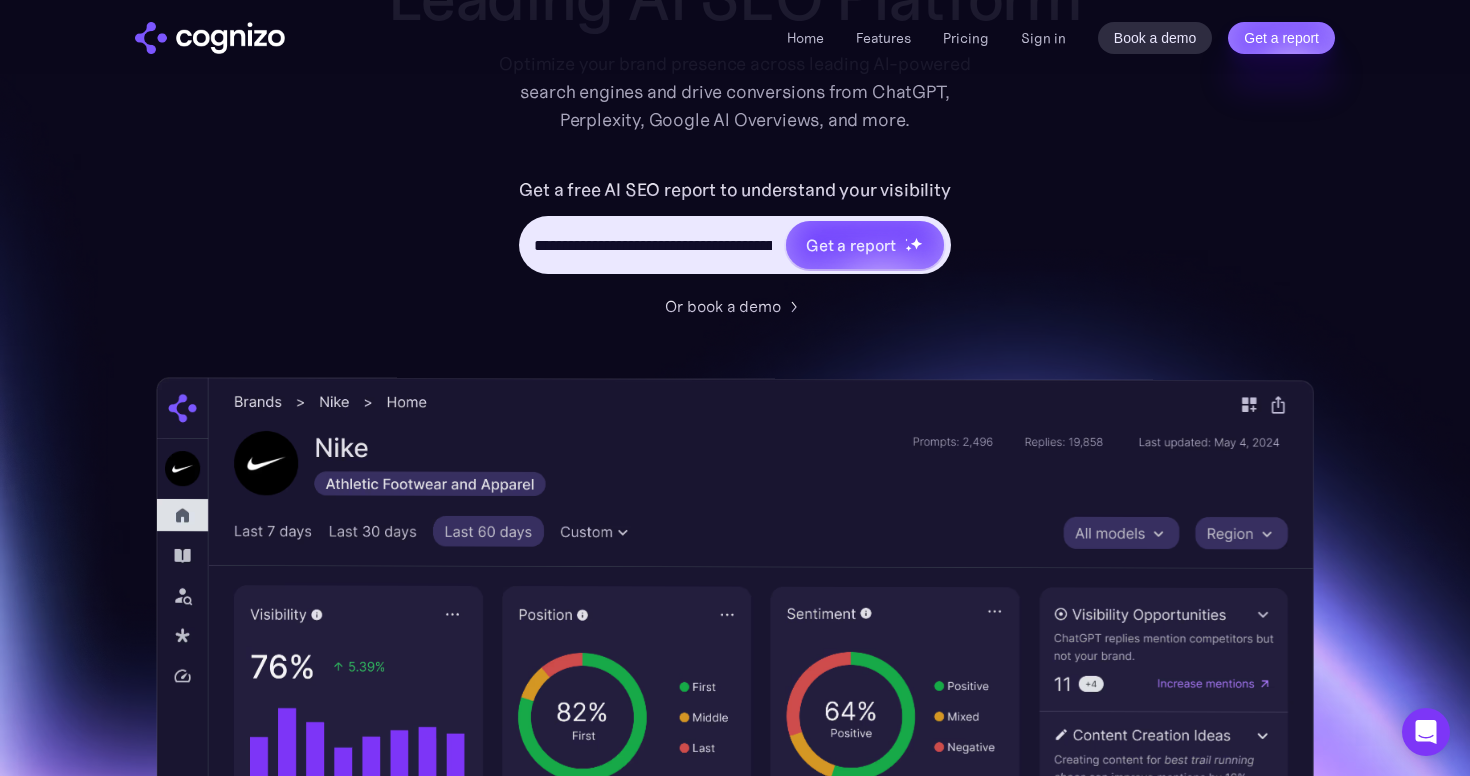 scroll, scrollTop: 0, scrollLeft: 0, axis: both 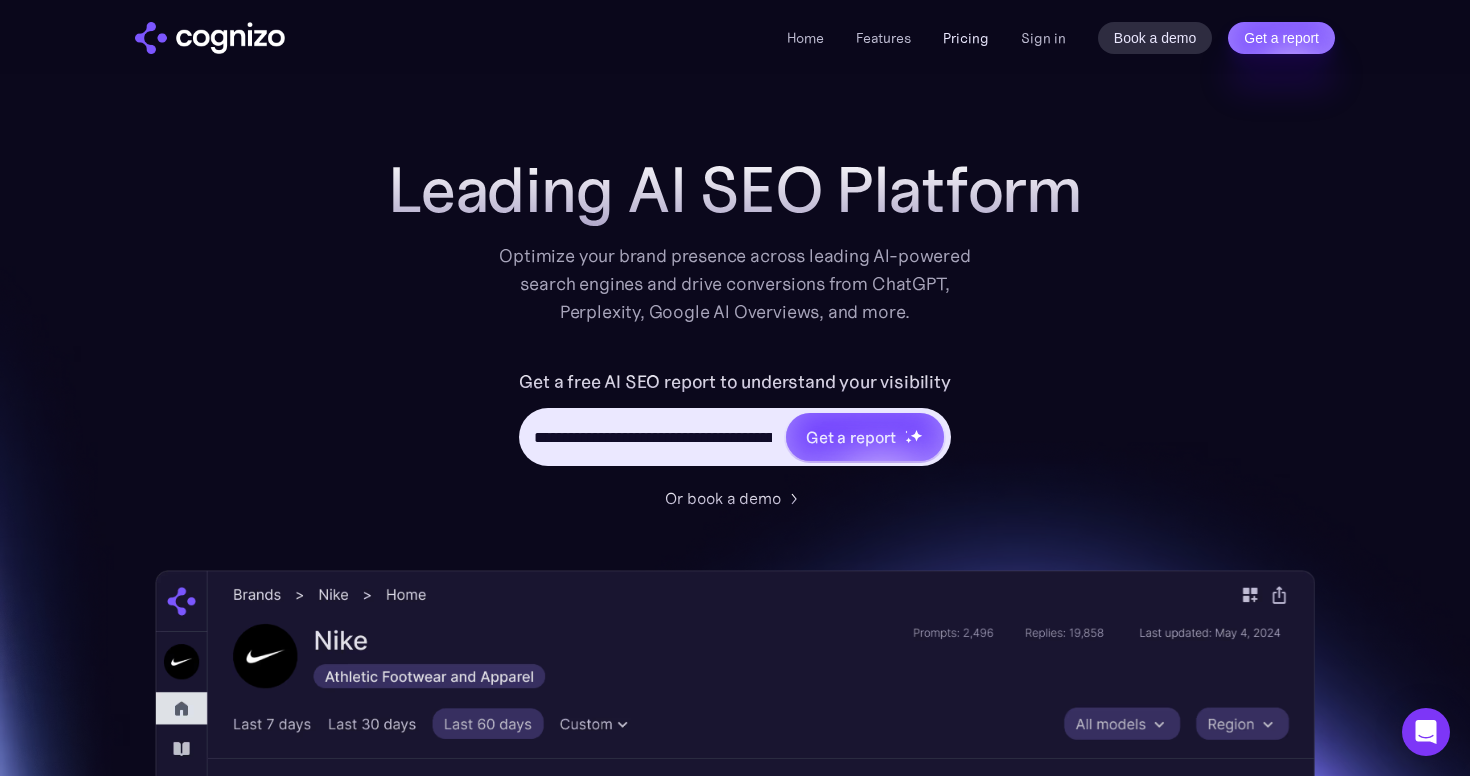 click on "Pricing" at bounding box center (966, 38) 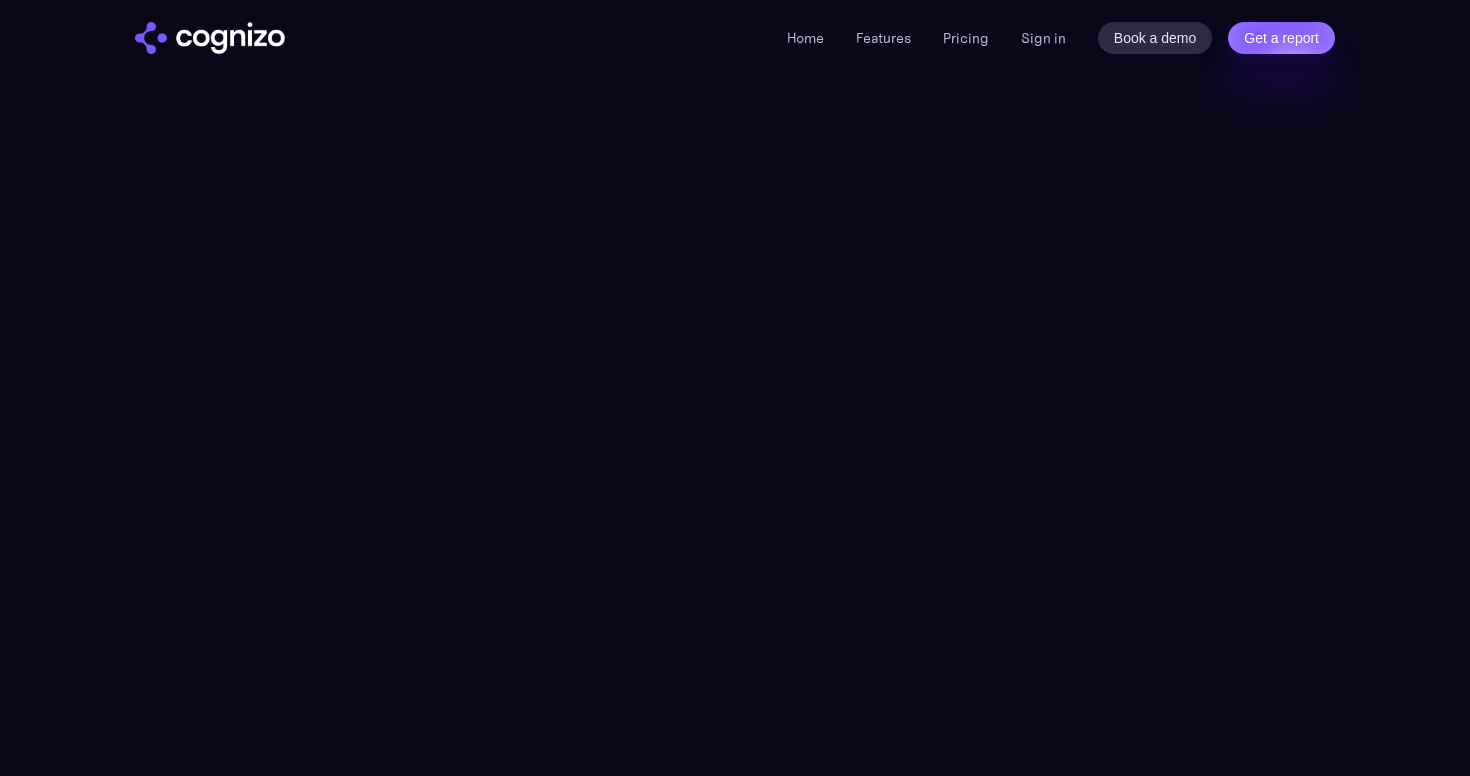 scroll, scrollTop: 0, scrollLeft: 0, axis: both 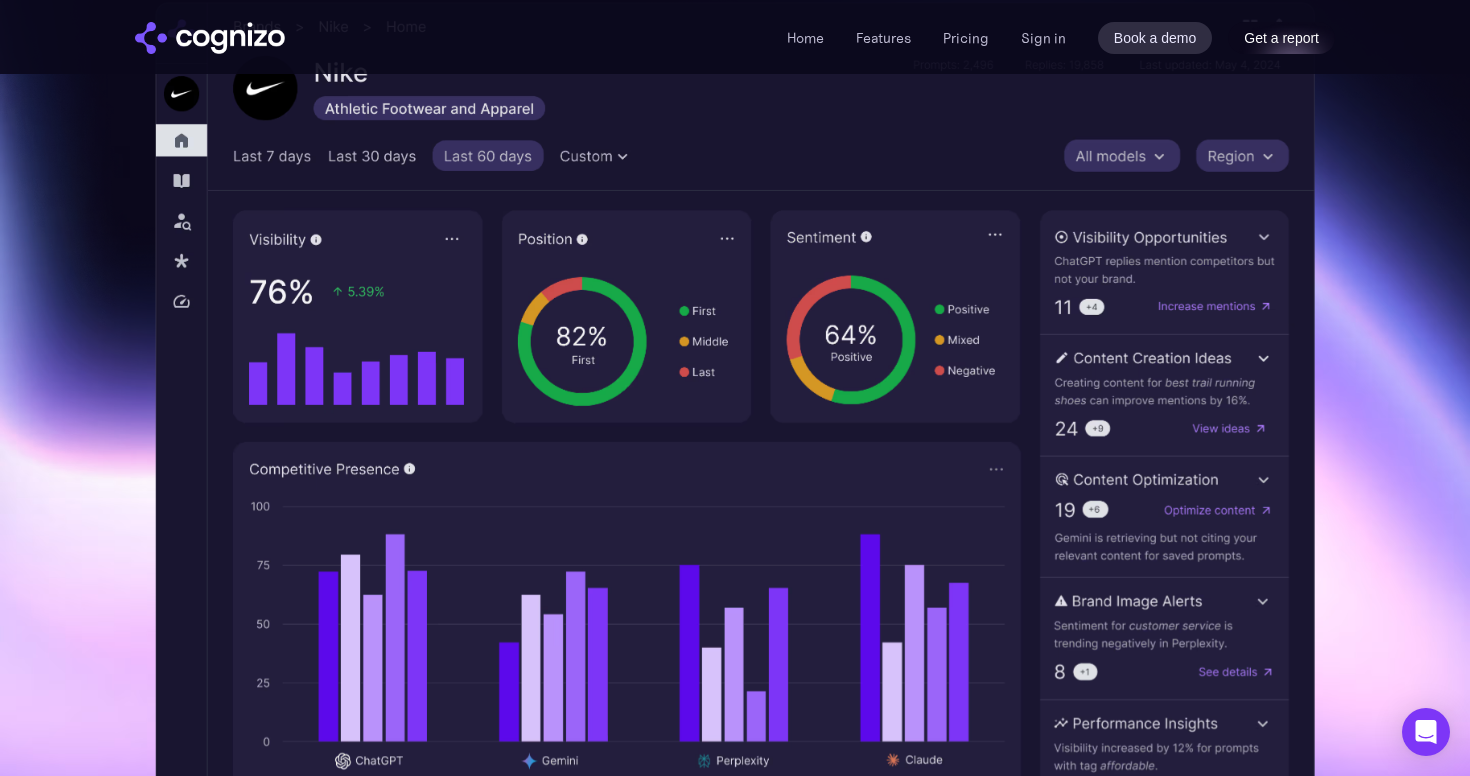 click on "Get a report" at bounding box center [1281, 38] 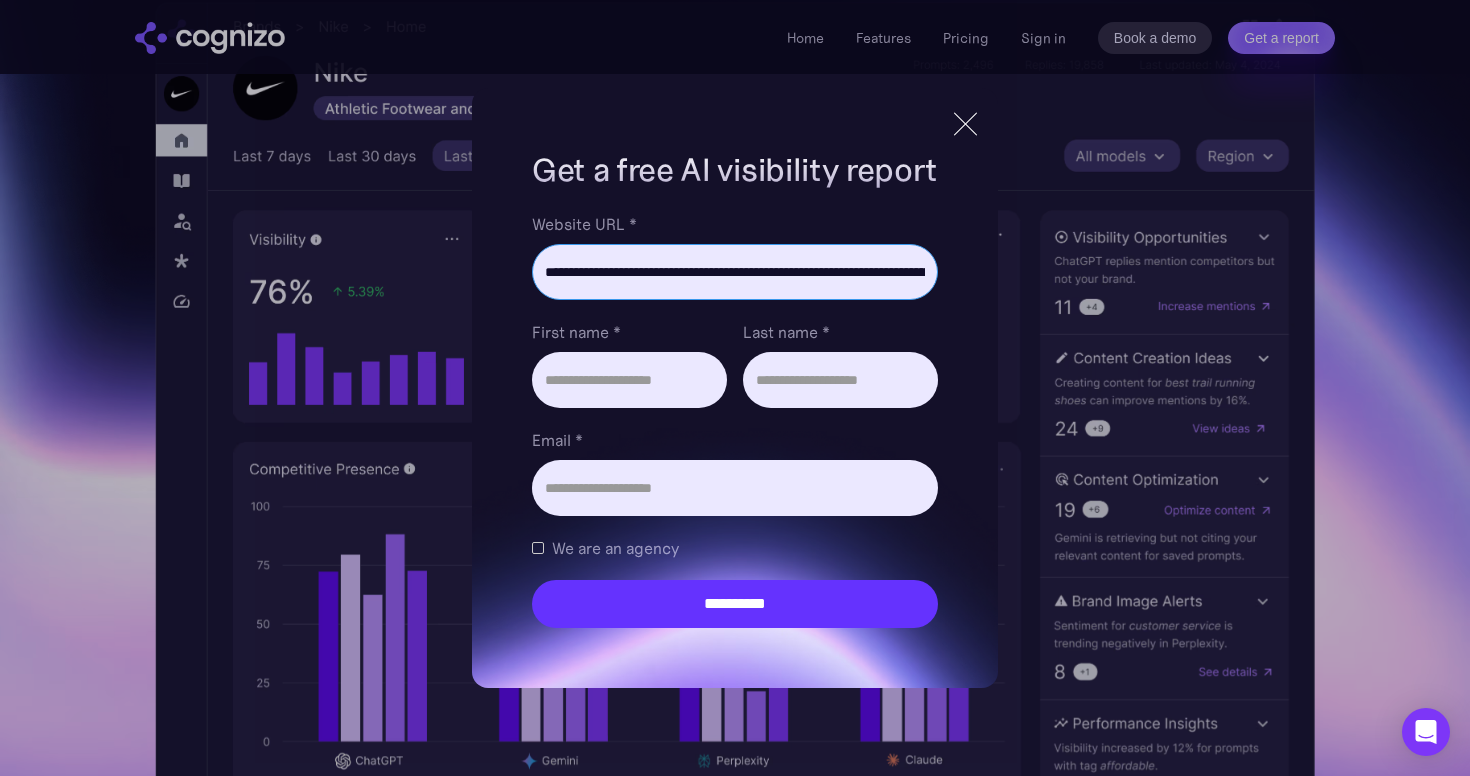 click on "**********" at bounding box center (735, 272) 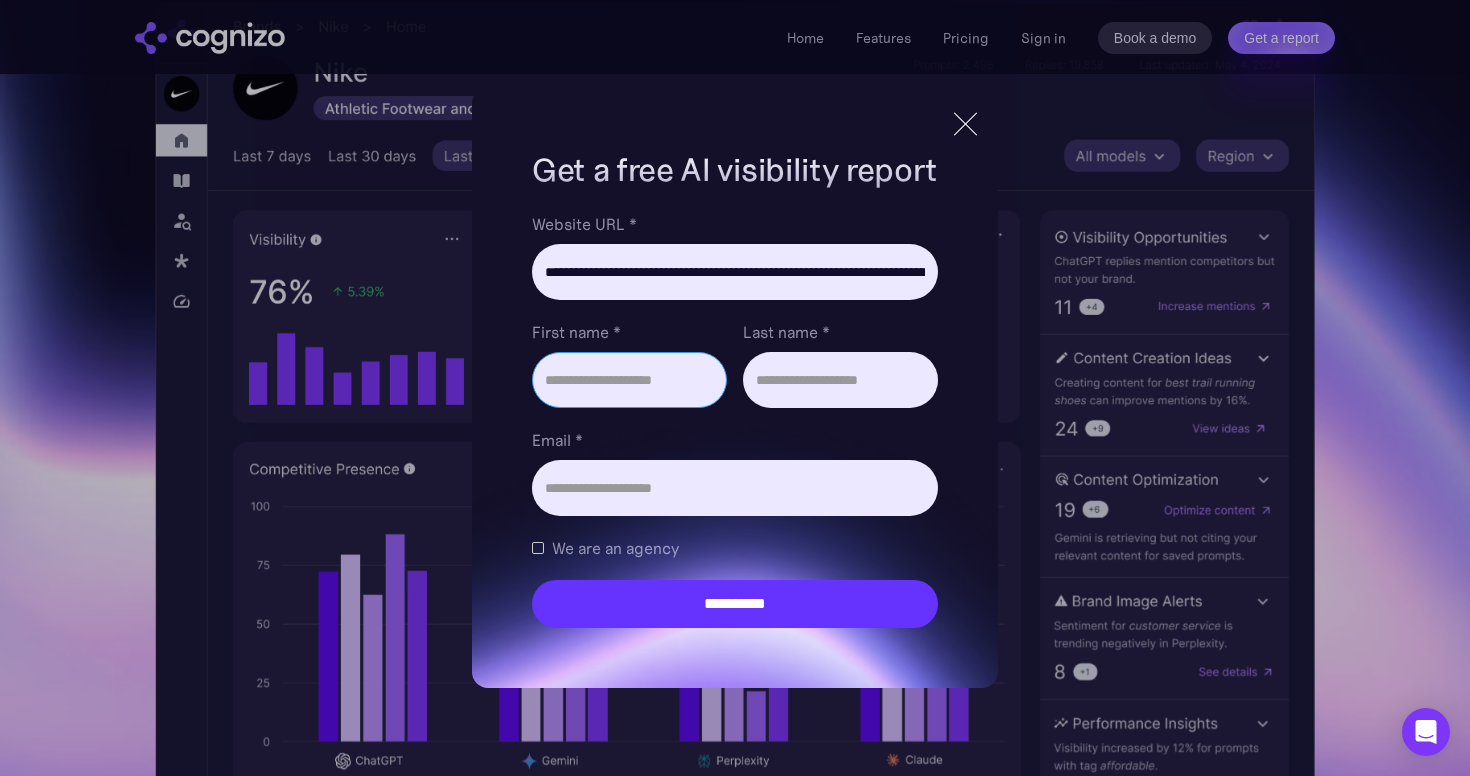 click on "First name *" at bounding box center (629, 380) 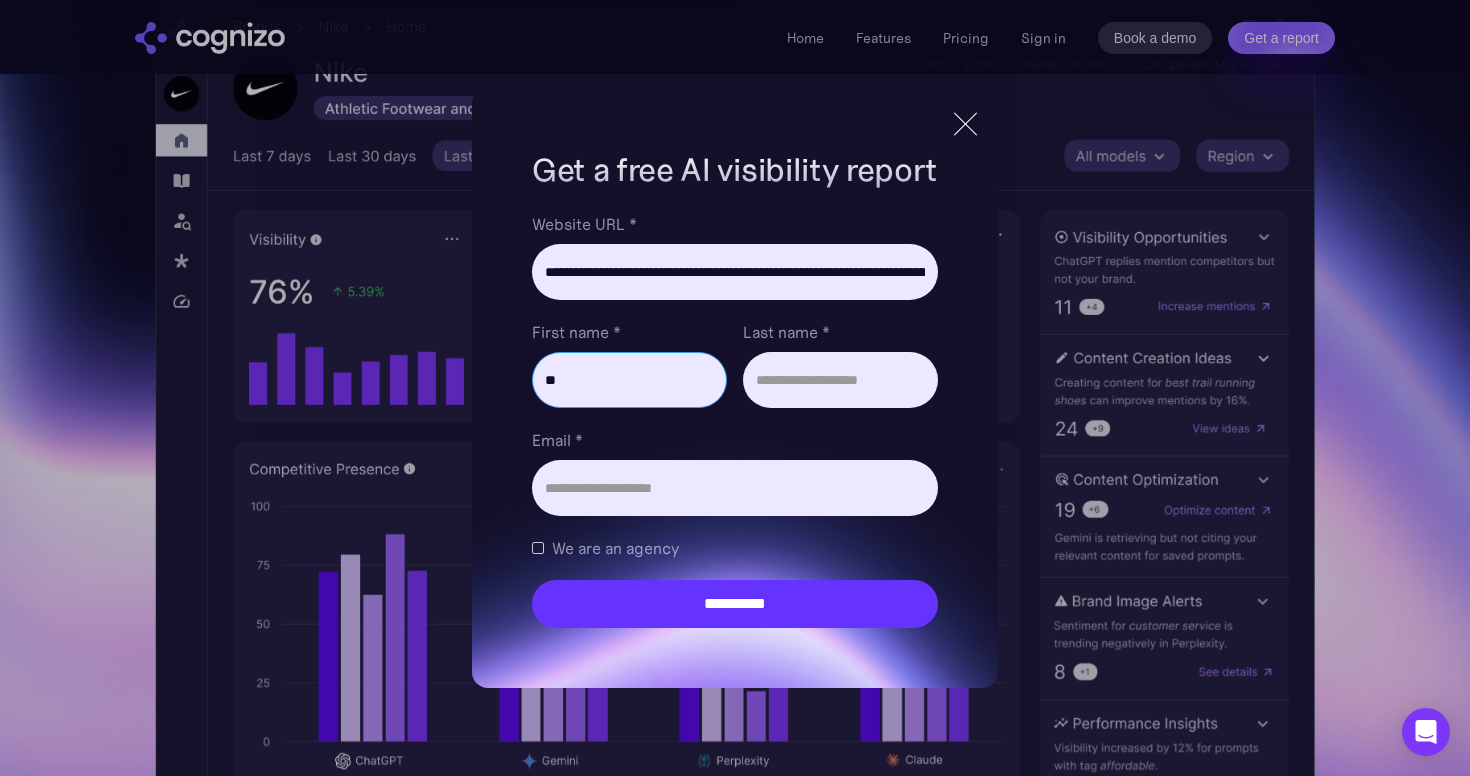 type on "*" 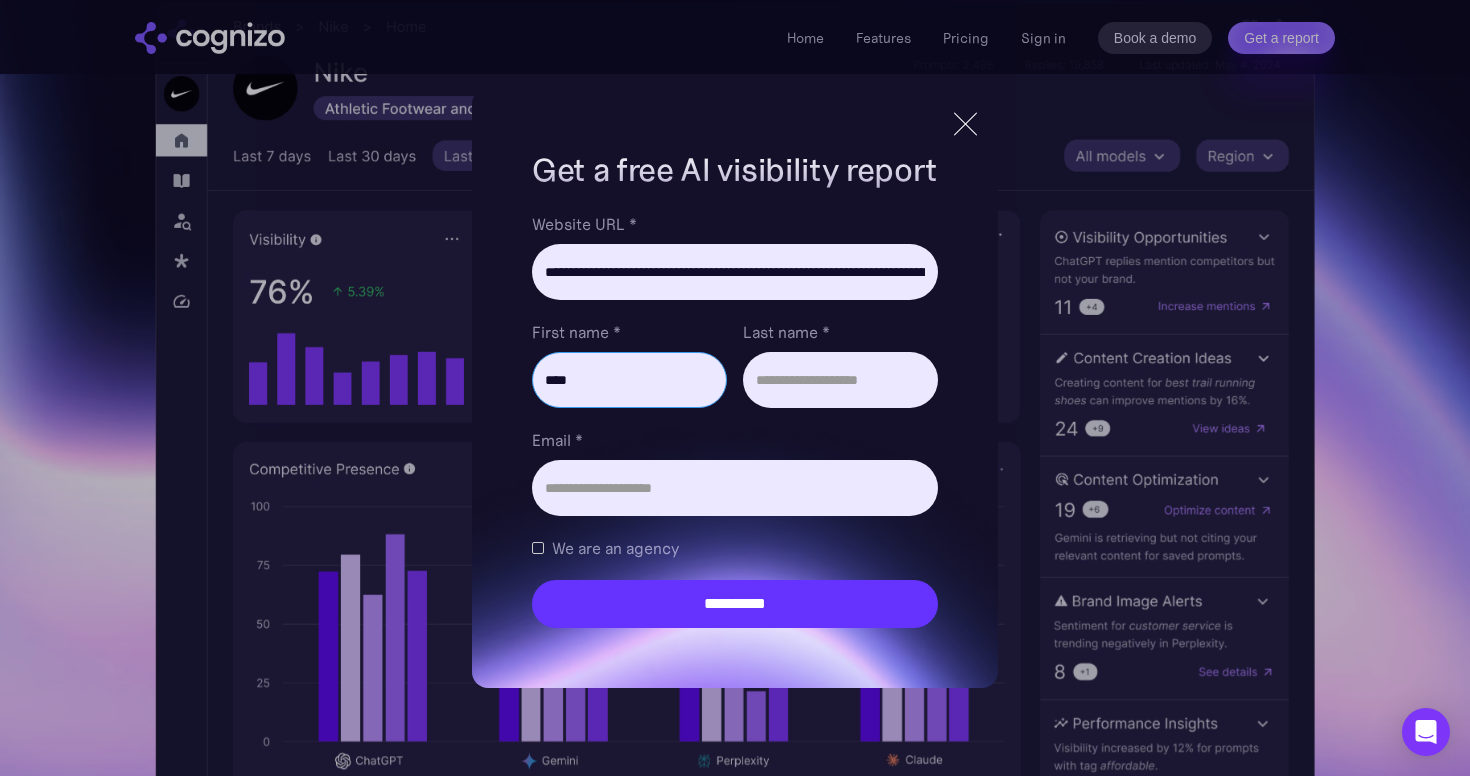 type on "****" 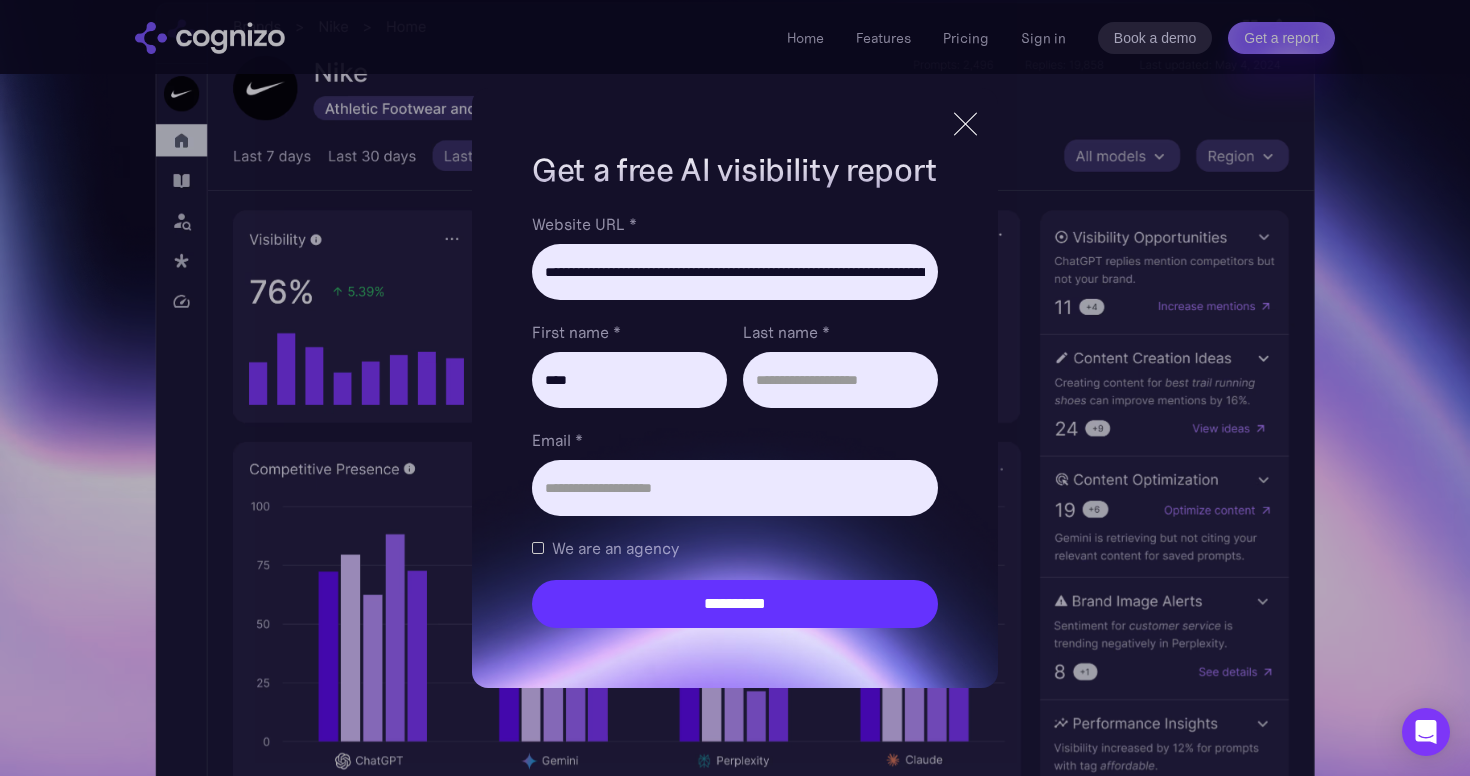 click on "Website URL * [URL] First name * [FIRST] Last name * [LAST] Email * [EMAIL] We are an agency [AGENCY_TYPE]" at bounding box center [735, 420] 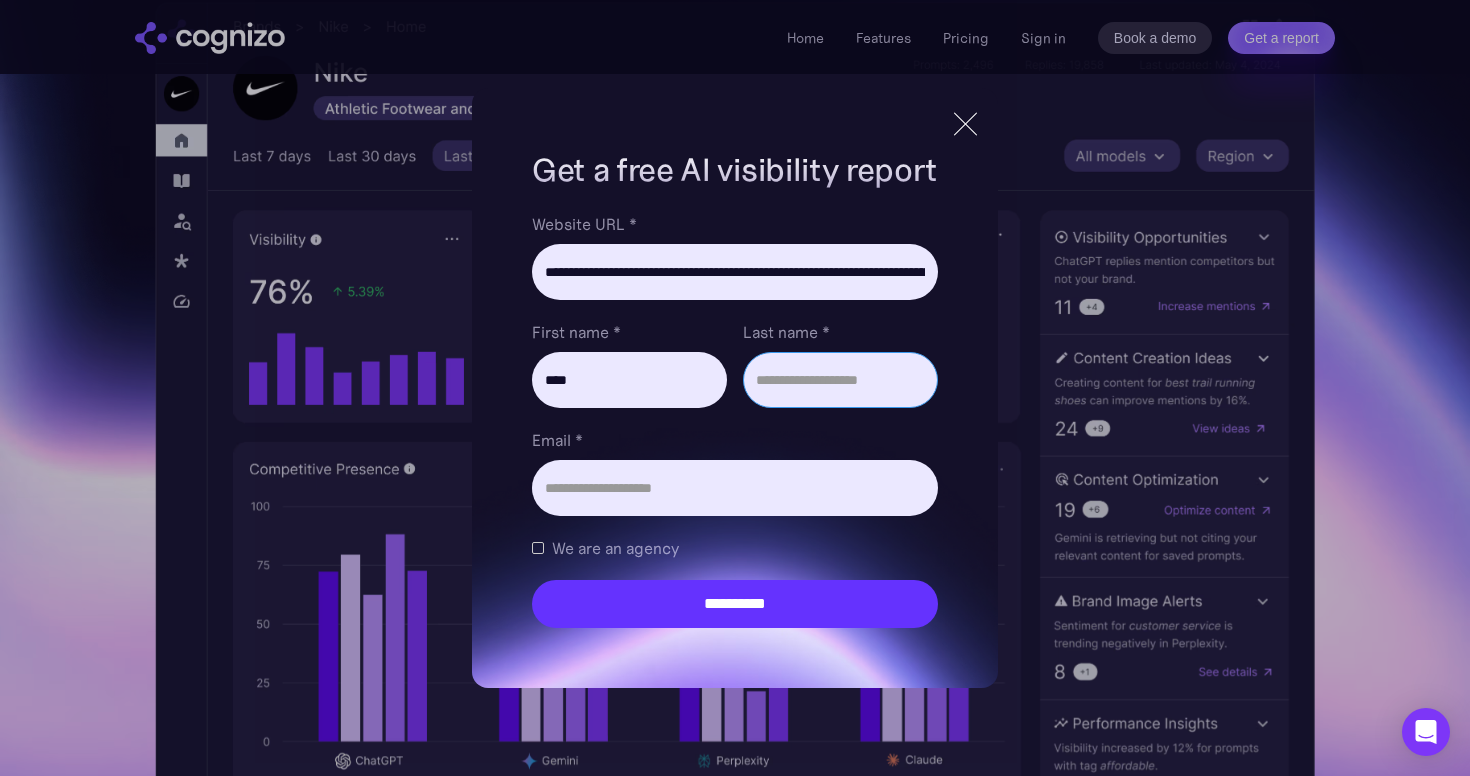 click on "Last name *" at bounding box center (840, 380) 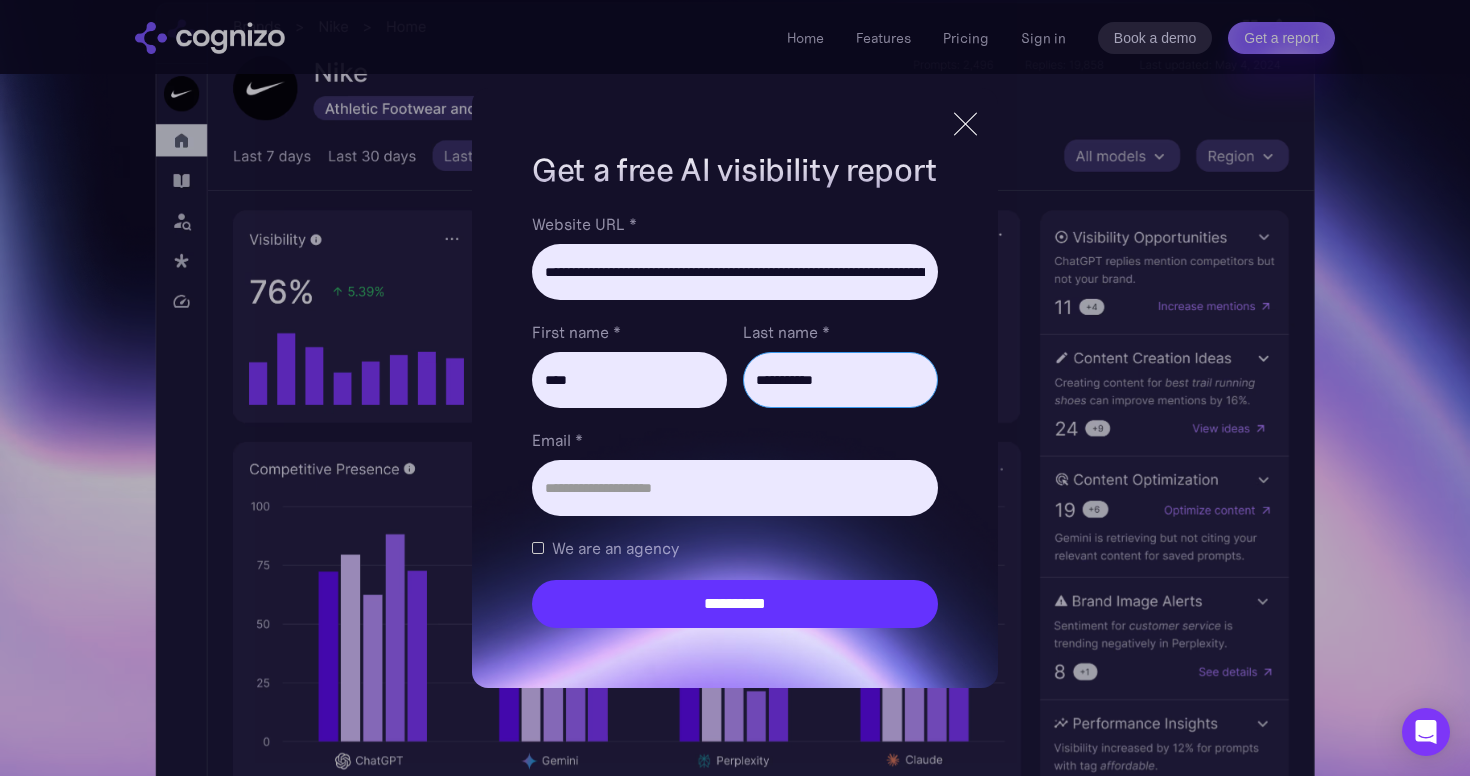 type on "**********" 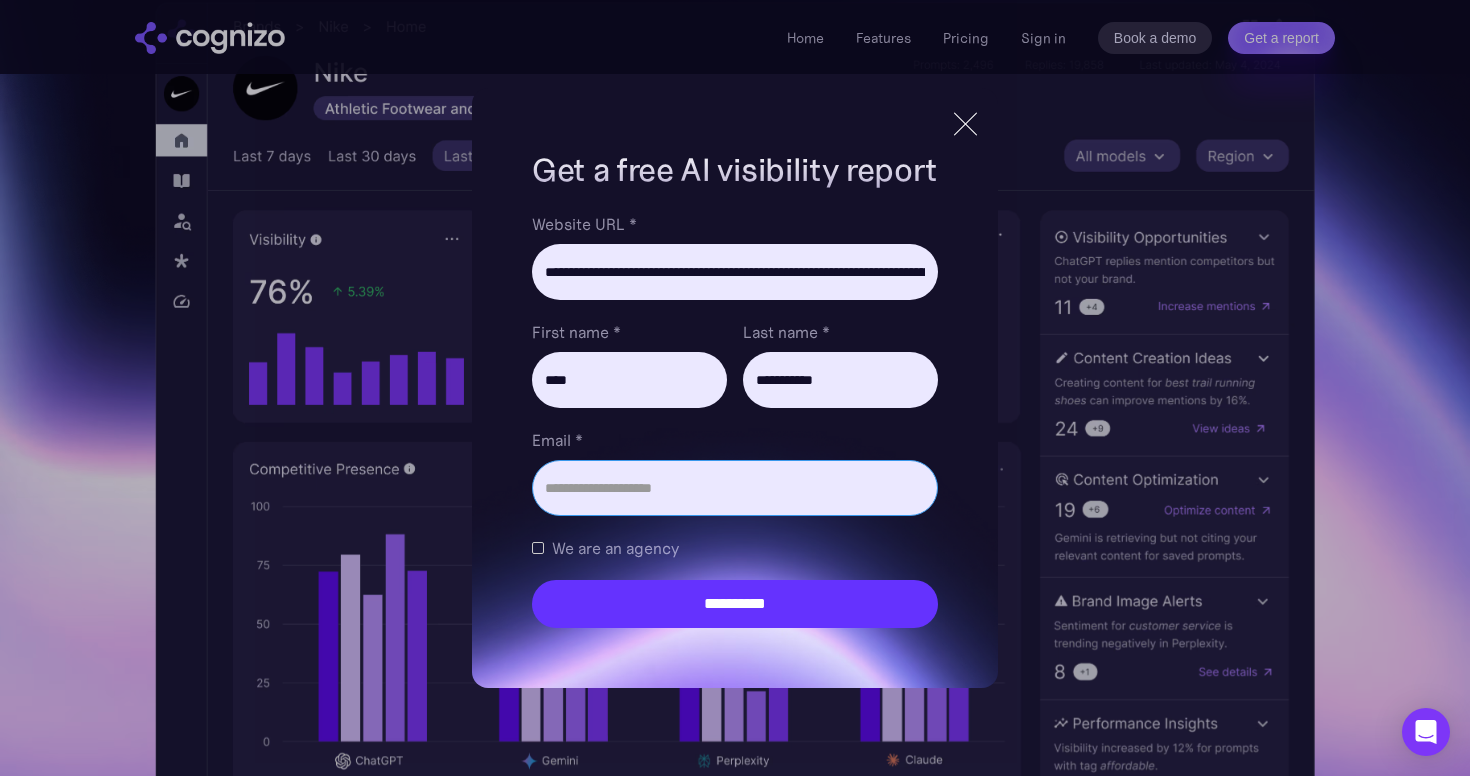 click on "Email *" at bounding box center [735, 488] 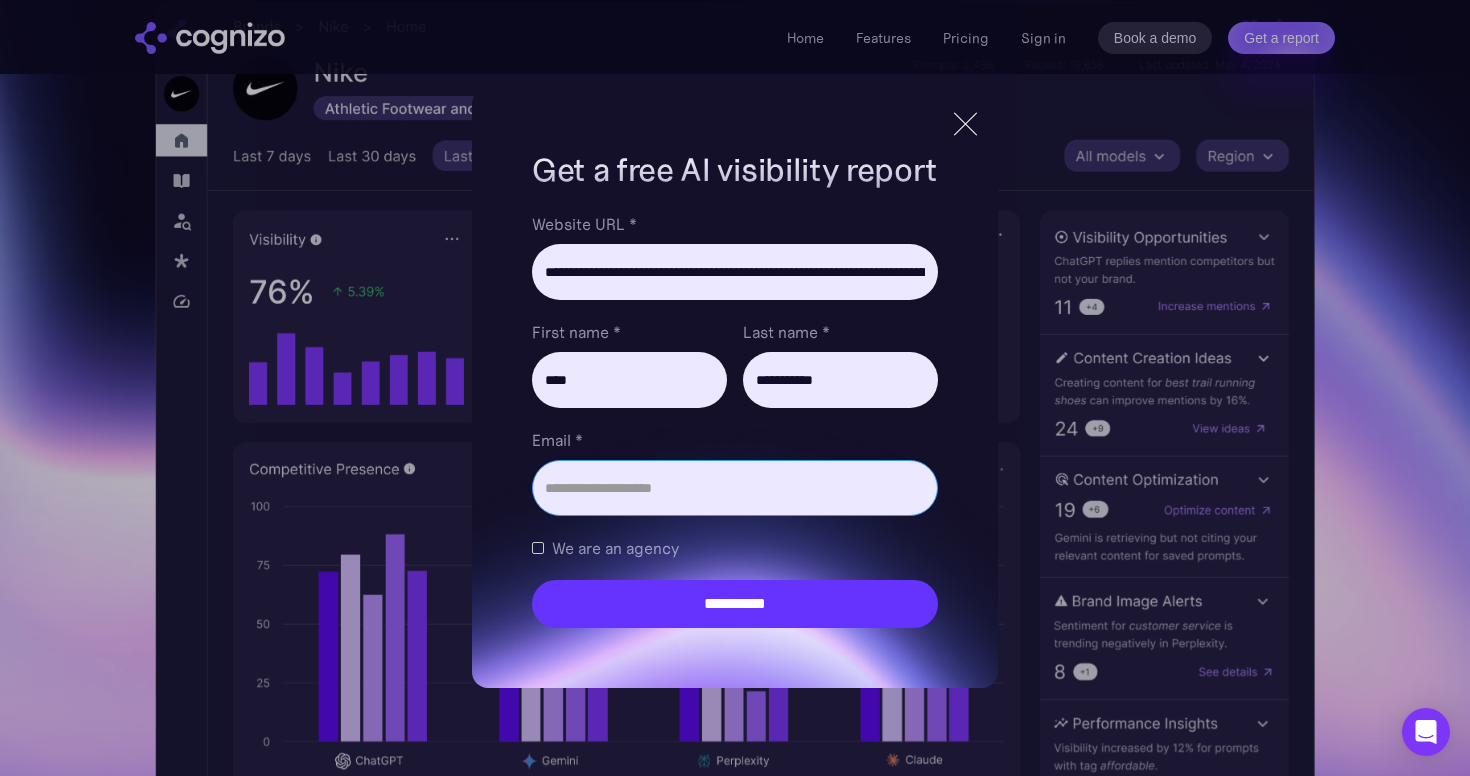type on "**********" 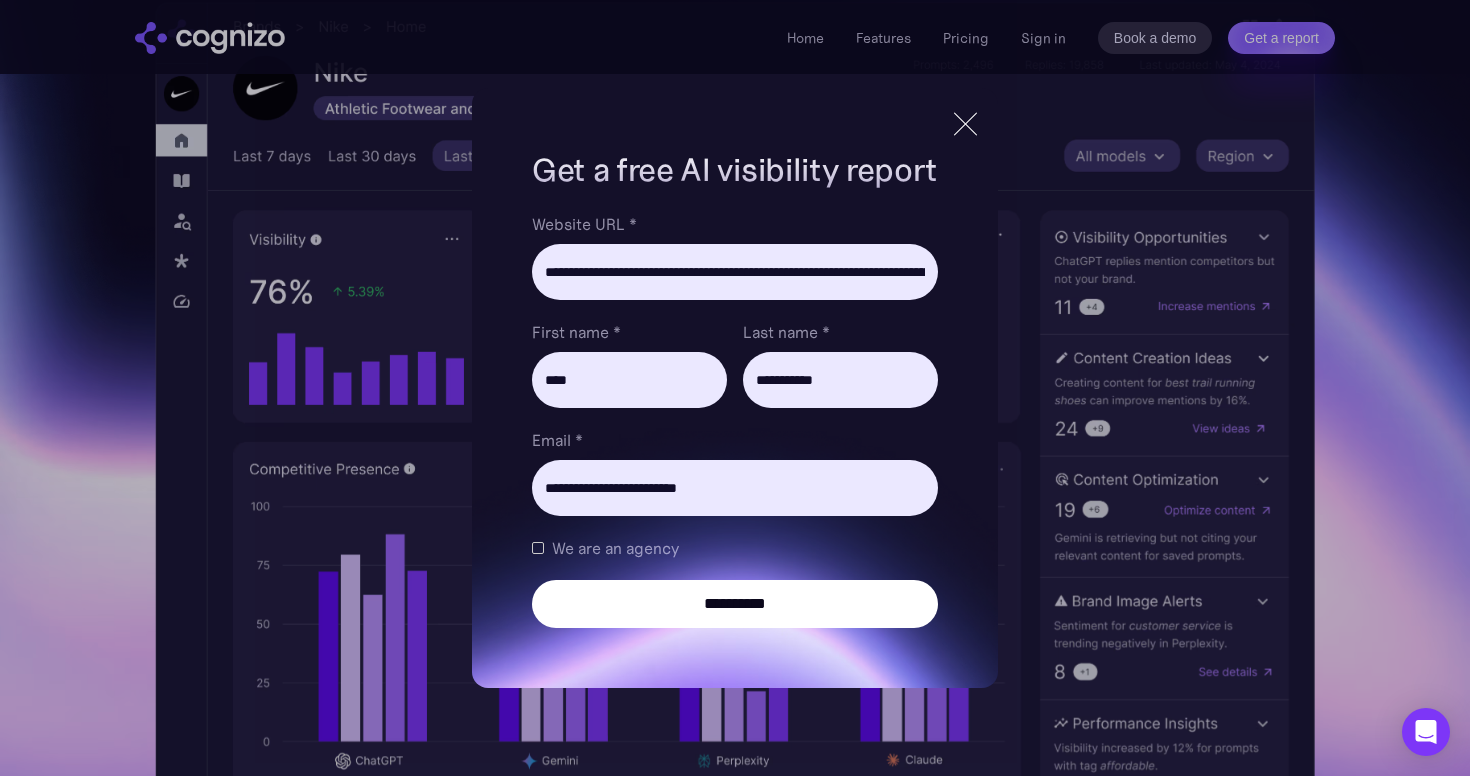 click on "**********" at bounding box center [735, 604] 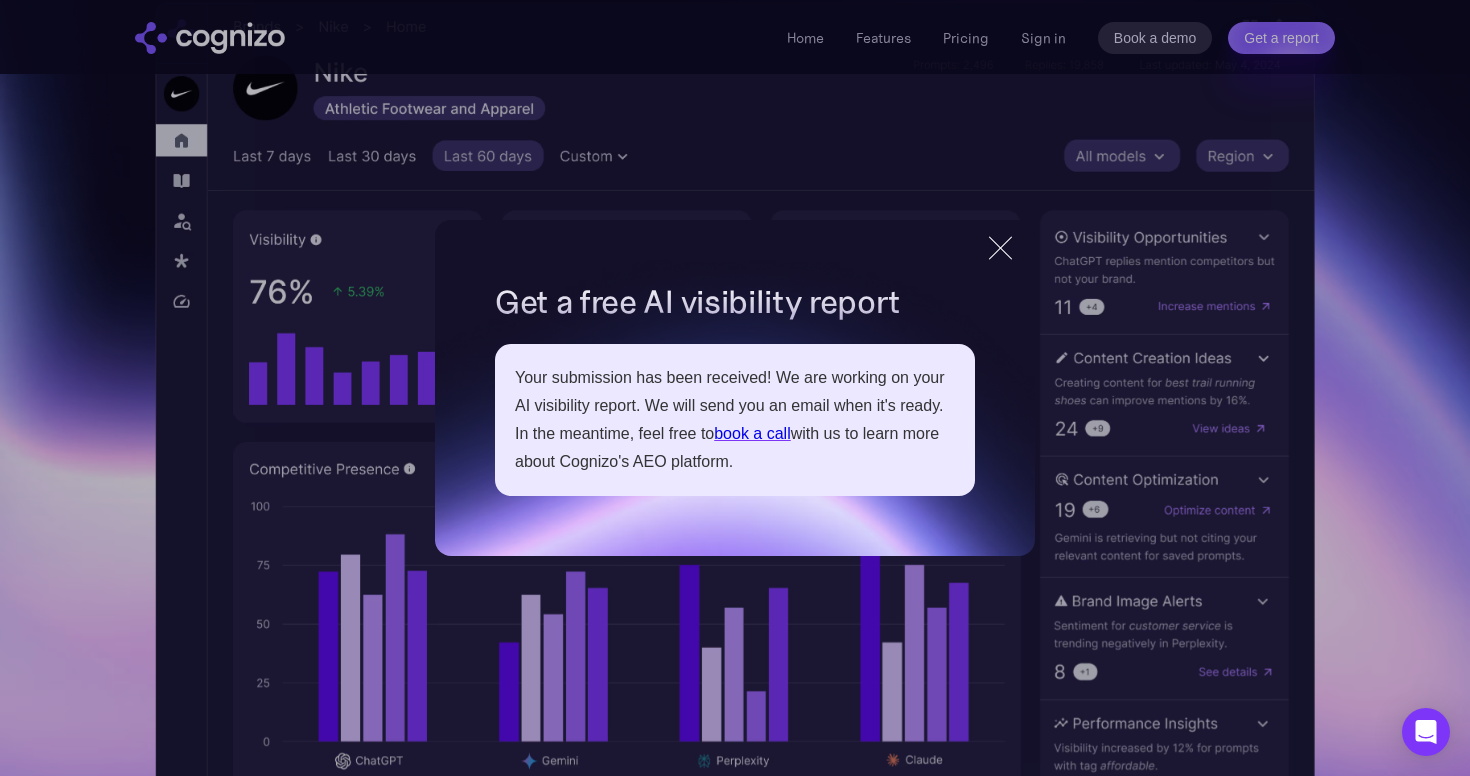 click at bounding box center [1000, 247] 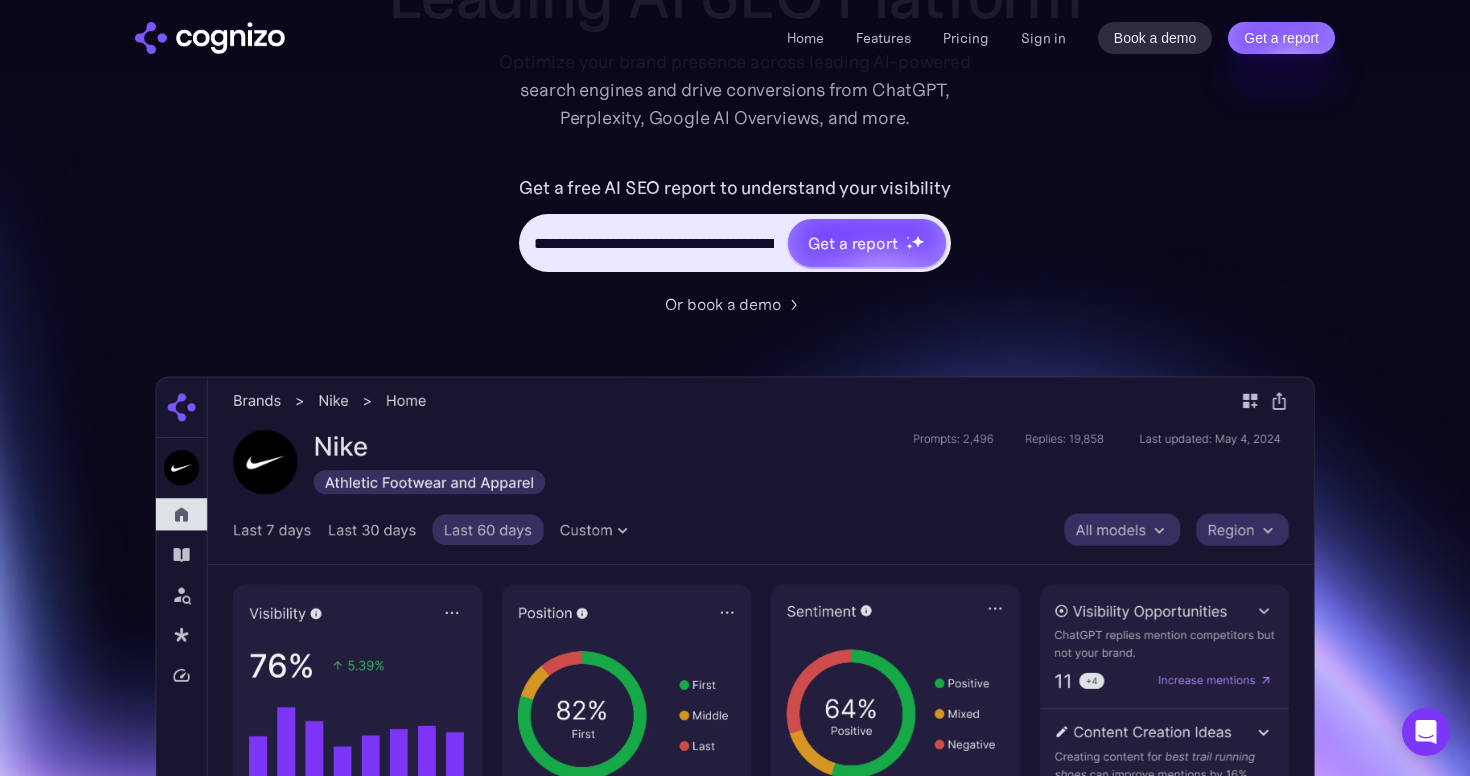 scroll, scrollTop: 0, scrollLeft: 0, axis: both 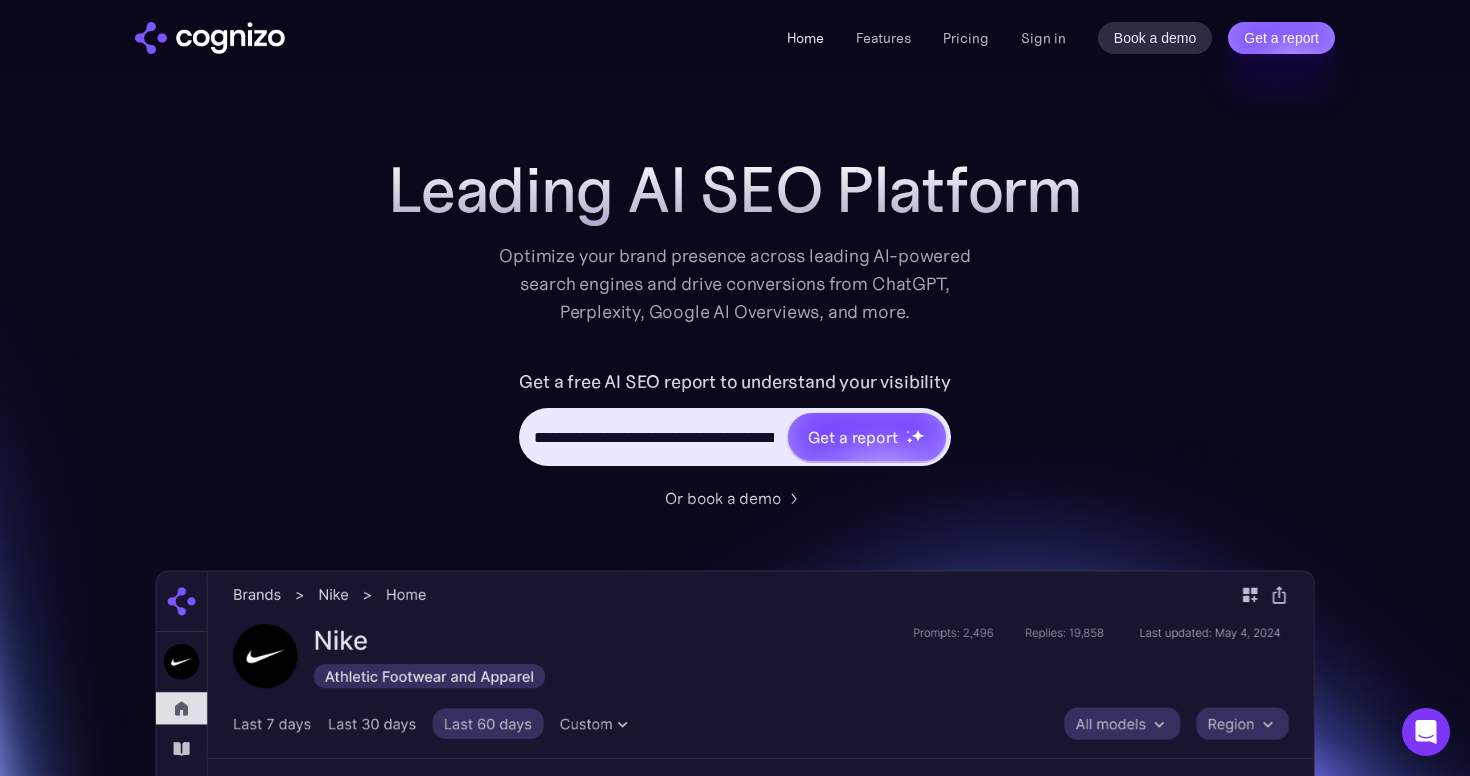 click on "Home" at bounding box center (805, 38) 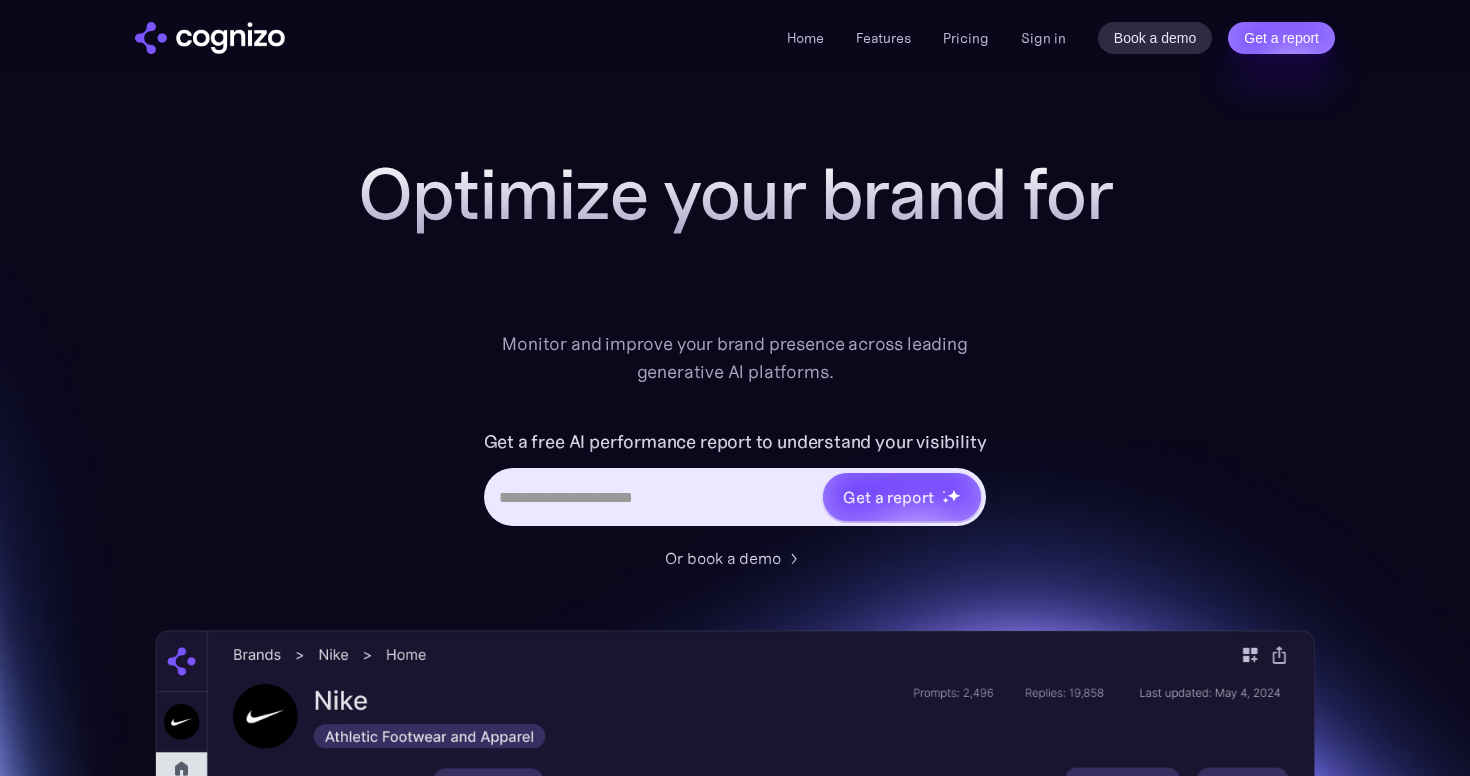 scroll, scrollTop: 0, scrollLeft: 0, axis: both 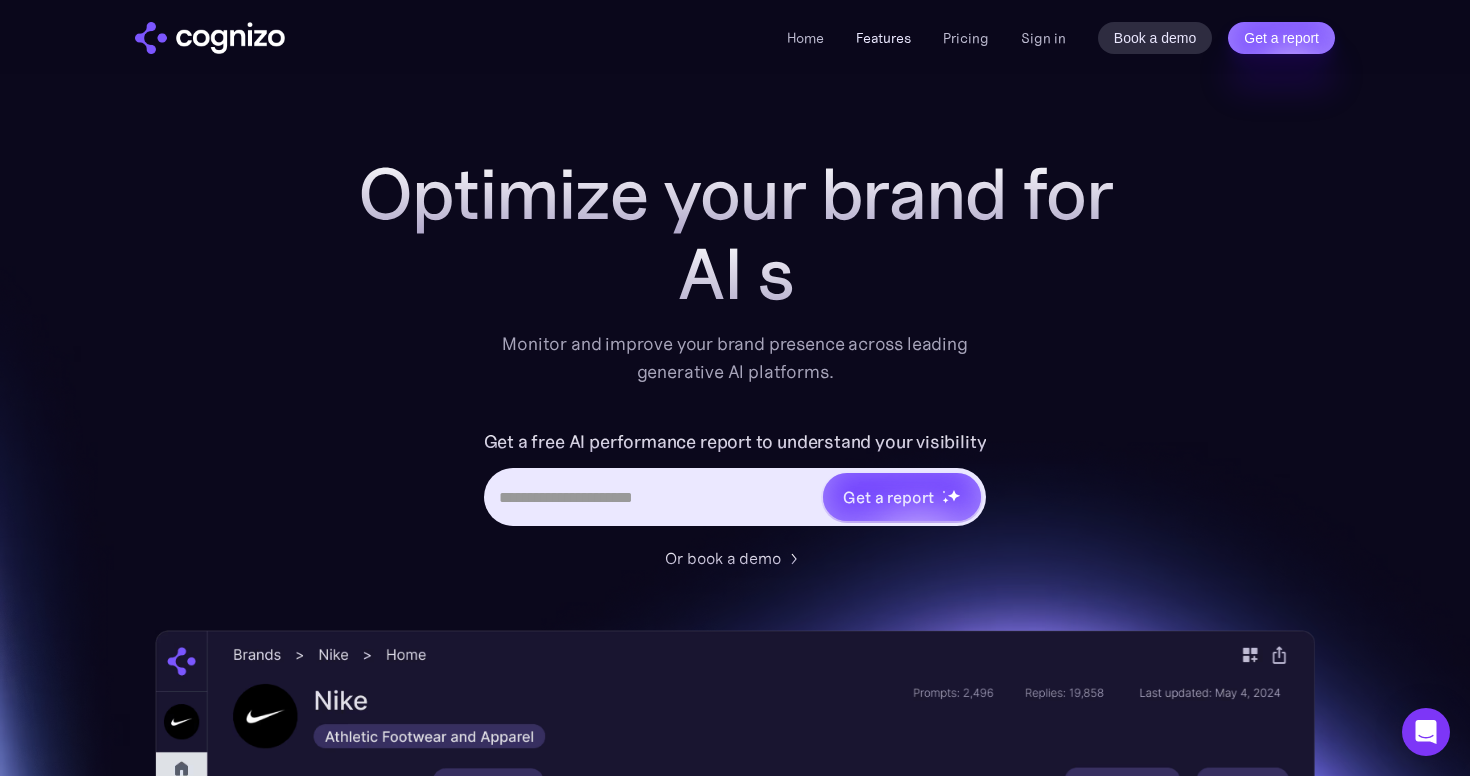 click on "Features" at bounding box center [883, 38] 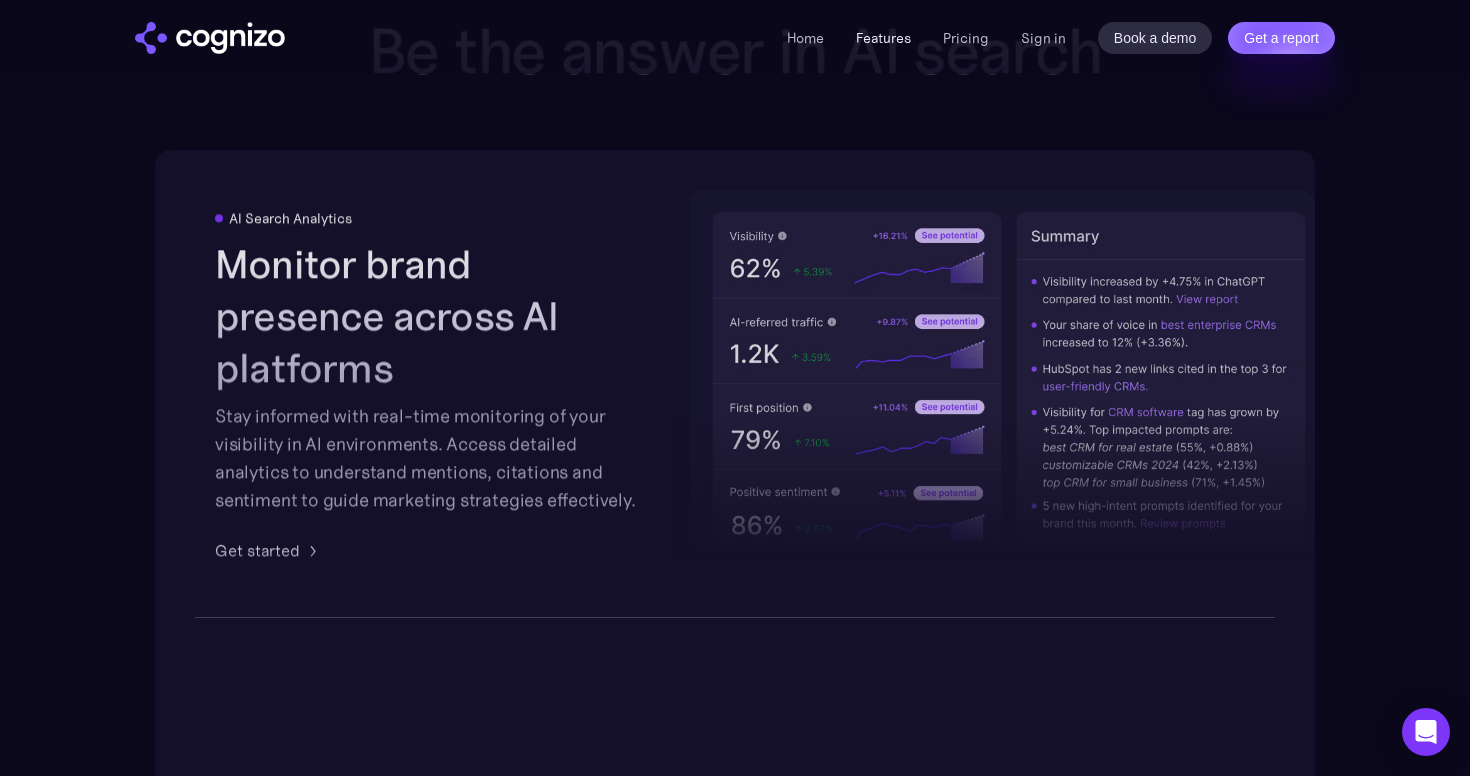 scroll, scrollTop: 3116, scrollLeft: 0, axis: vertical 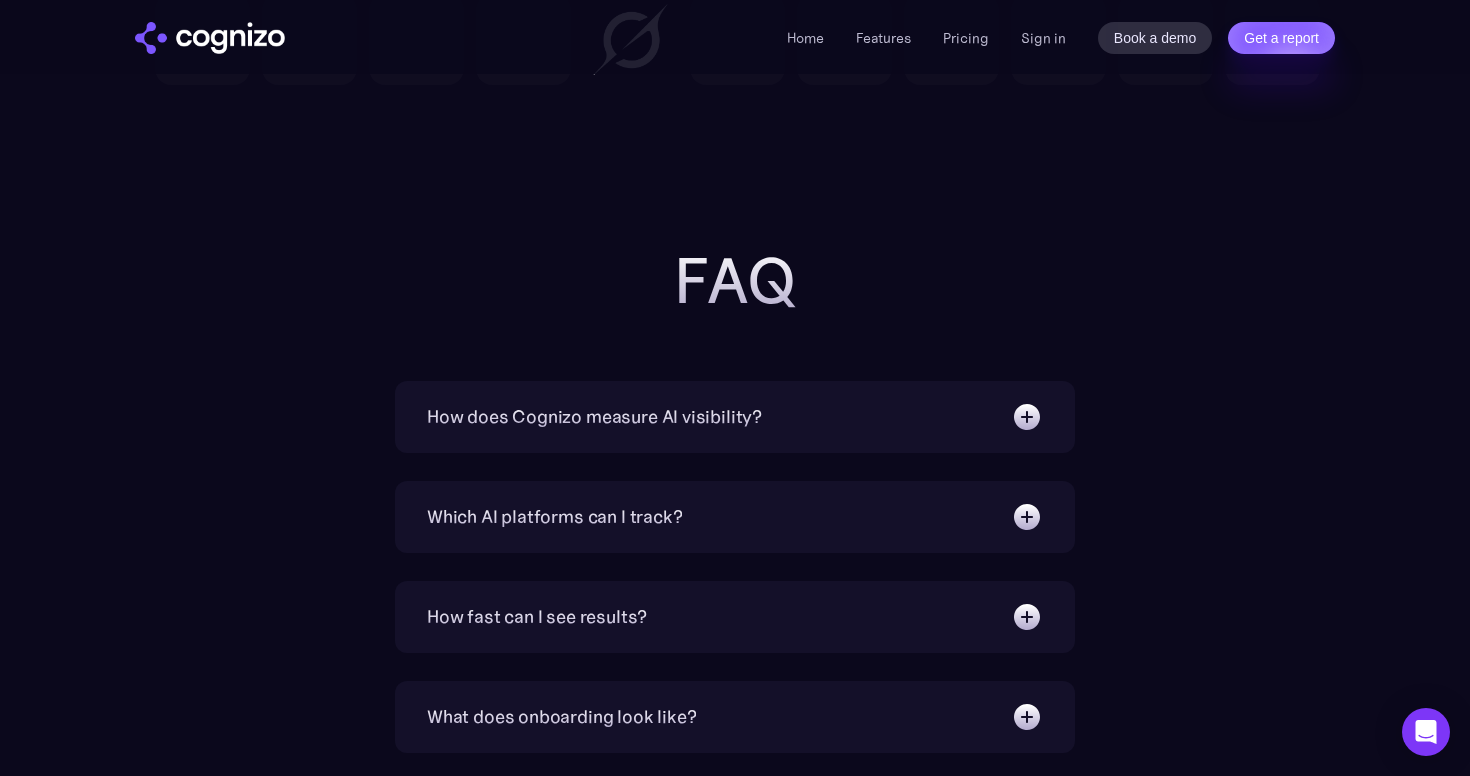 click on "How does Cognizo measure AI visibility?" at bounding box center [735, 417] 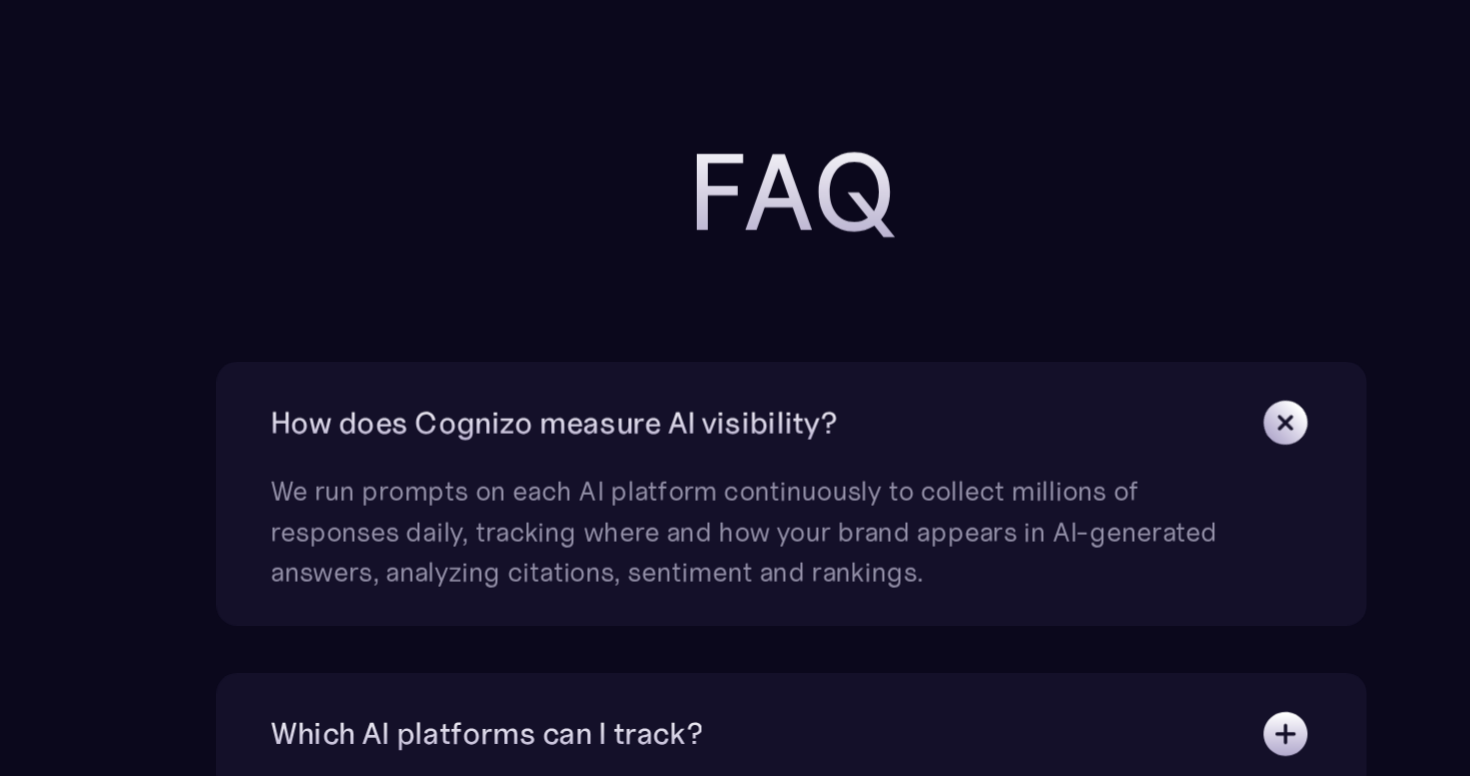 click on "How does Cognizo measure AI visibility?" at bounding box center (735, 417) 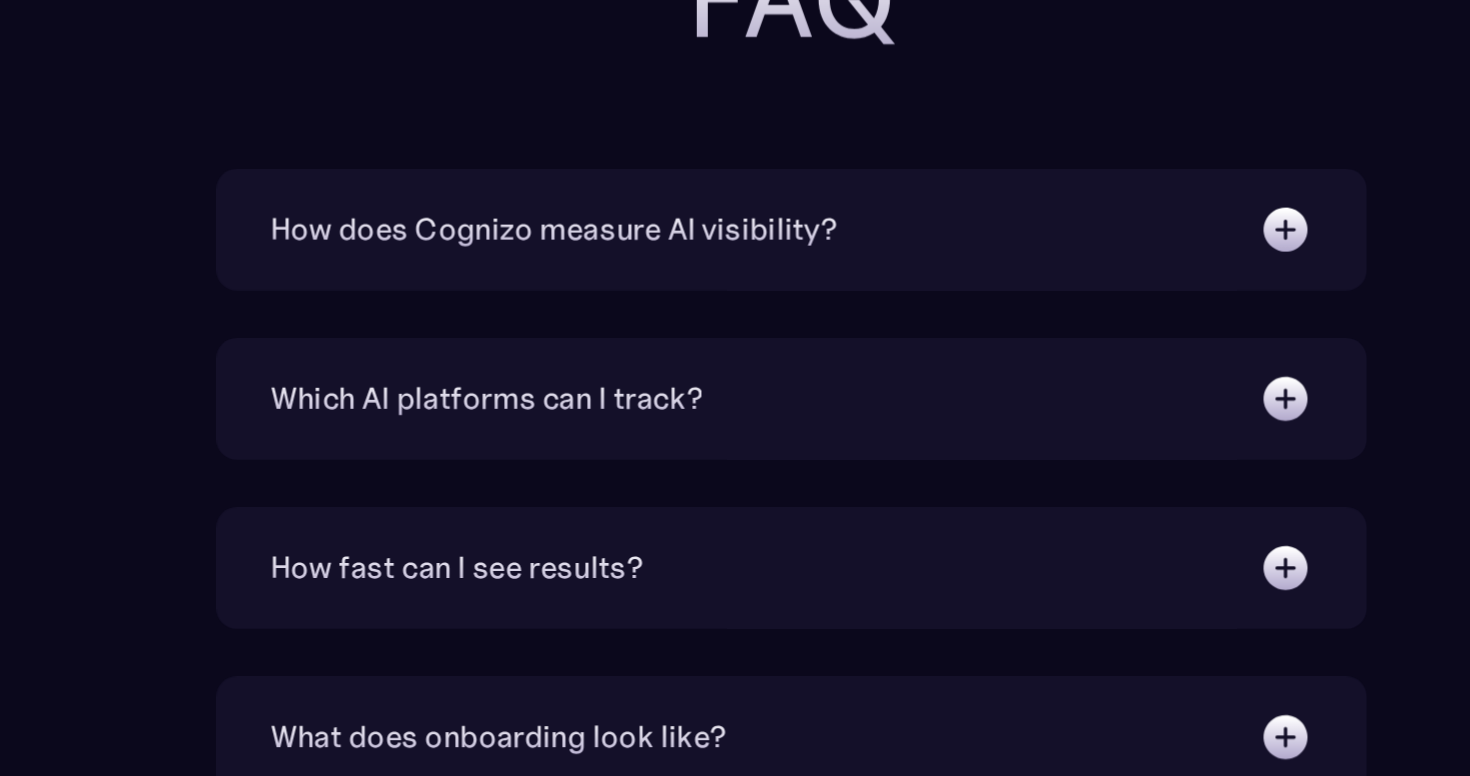 click on "Which AI platforms can I track?" at bounding box center [735, 517] 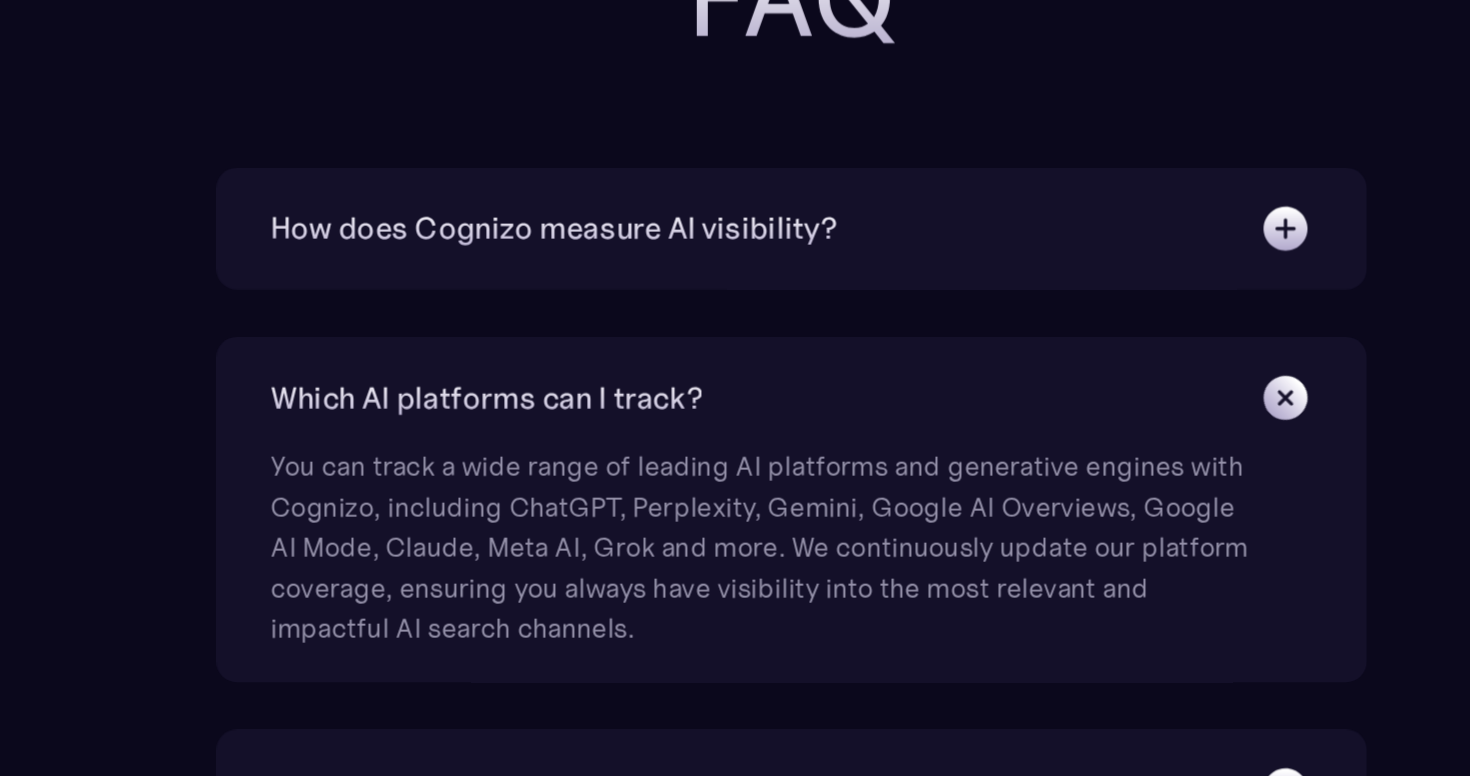 click on "Which AI platforms can I track?" at bounding box center (735, 517) 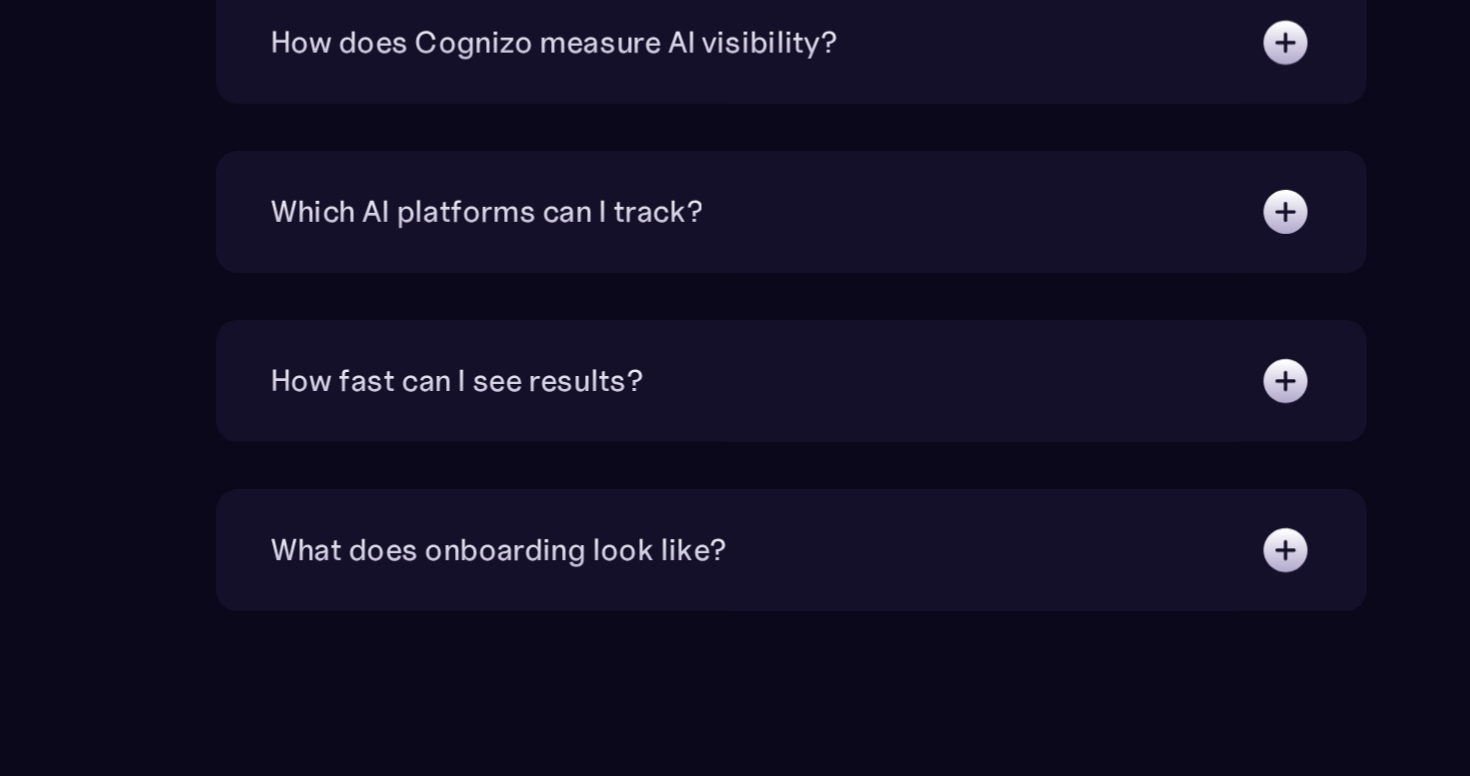 scroll, scrollTop: 6345, scrollLeft: 0, axis: vertical 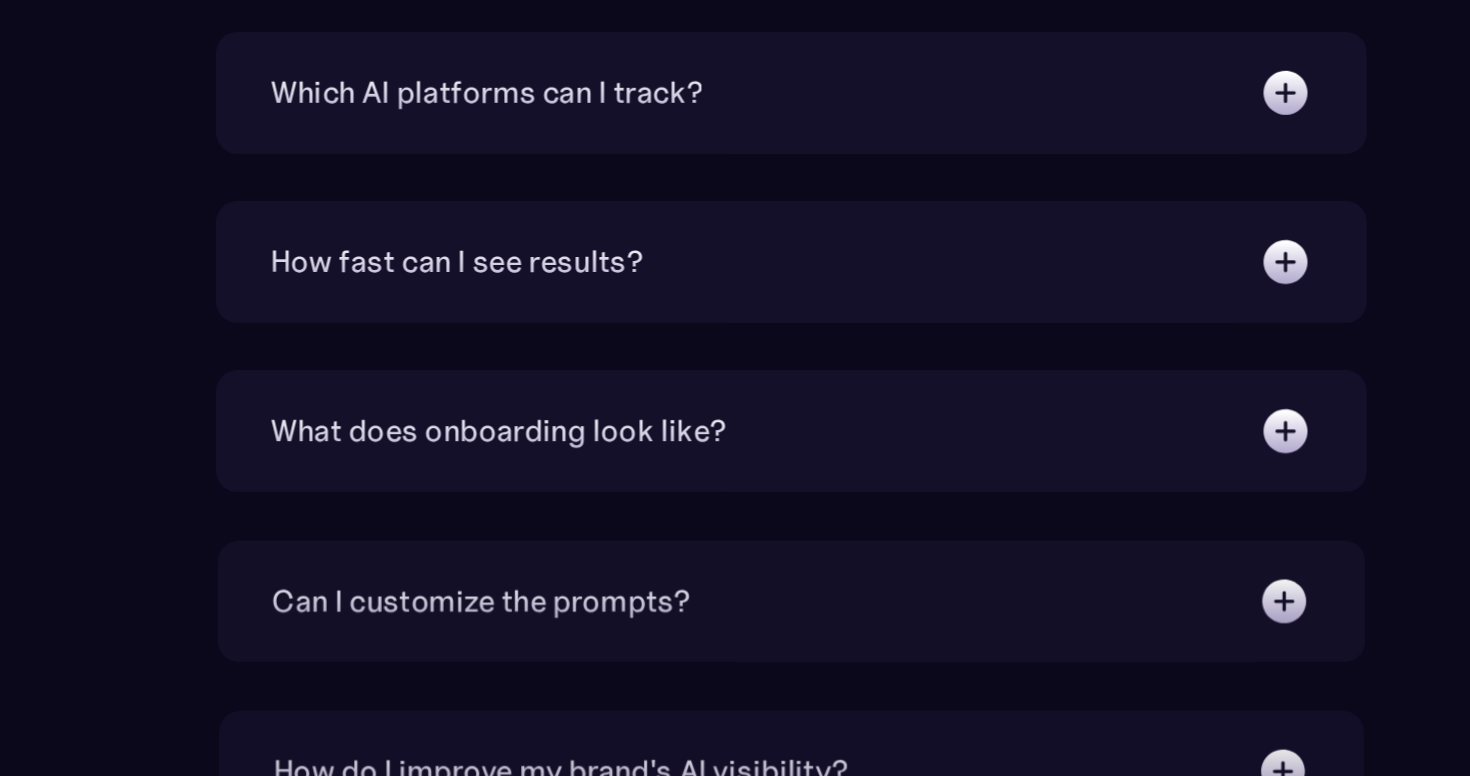 click on "How fast can I see results?" at bounding box center [735, 472] 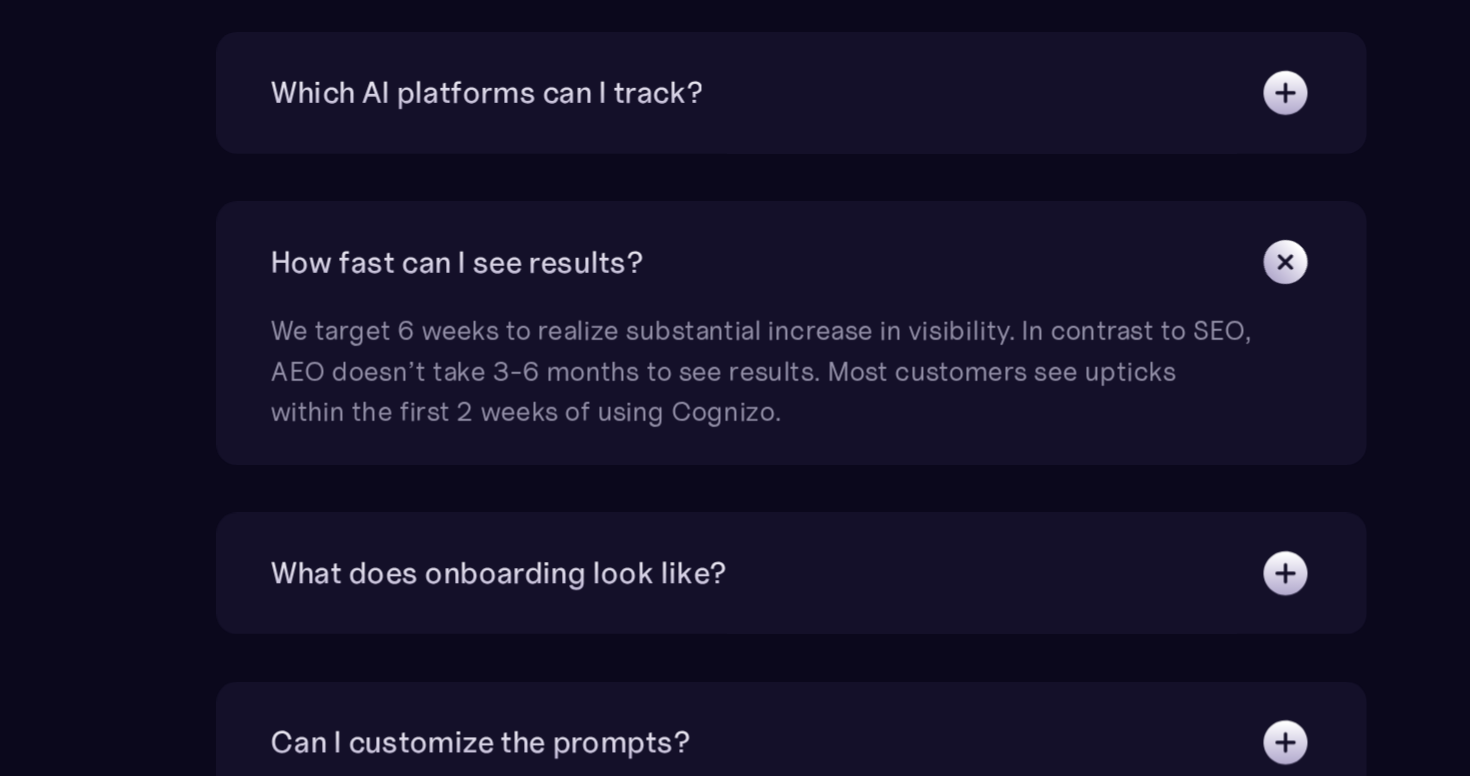 click on "How fast can I see results?" at bounding box center (735, 472) 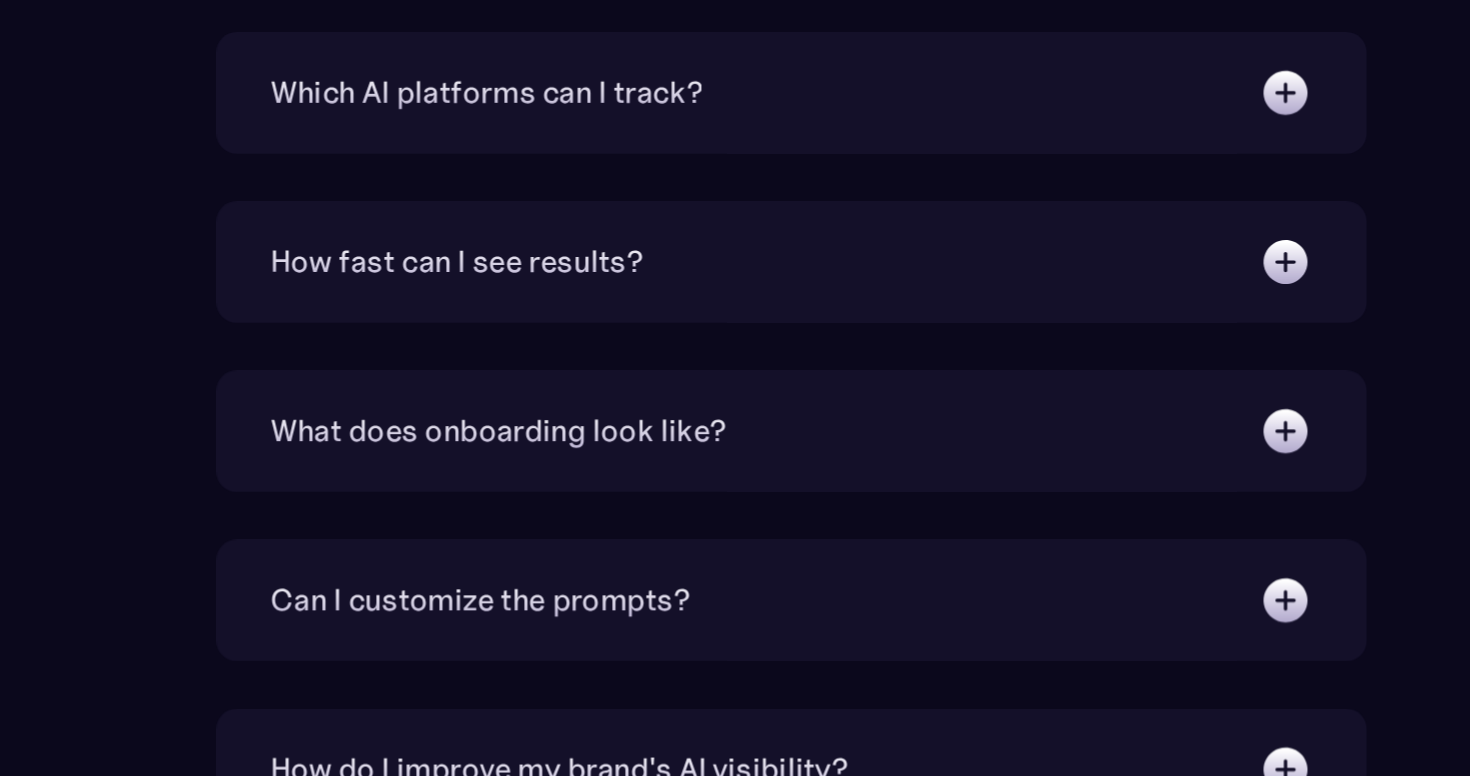 click on "What does onboarding look like?" at bounding box center [735, 572] 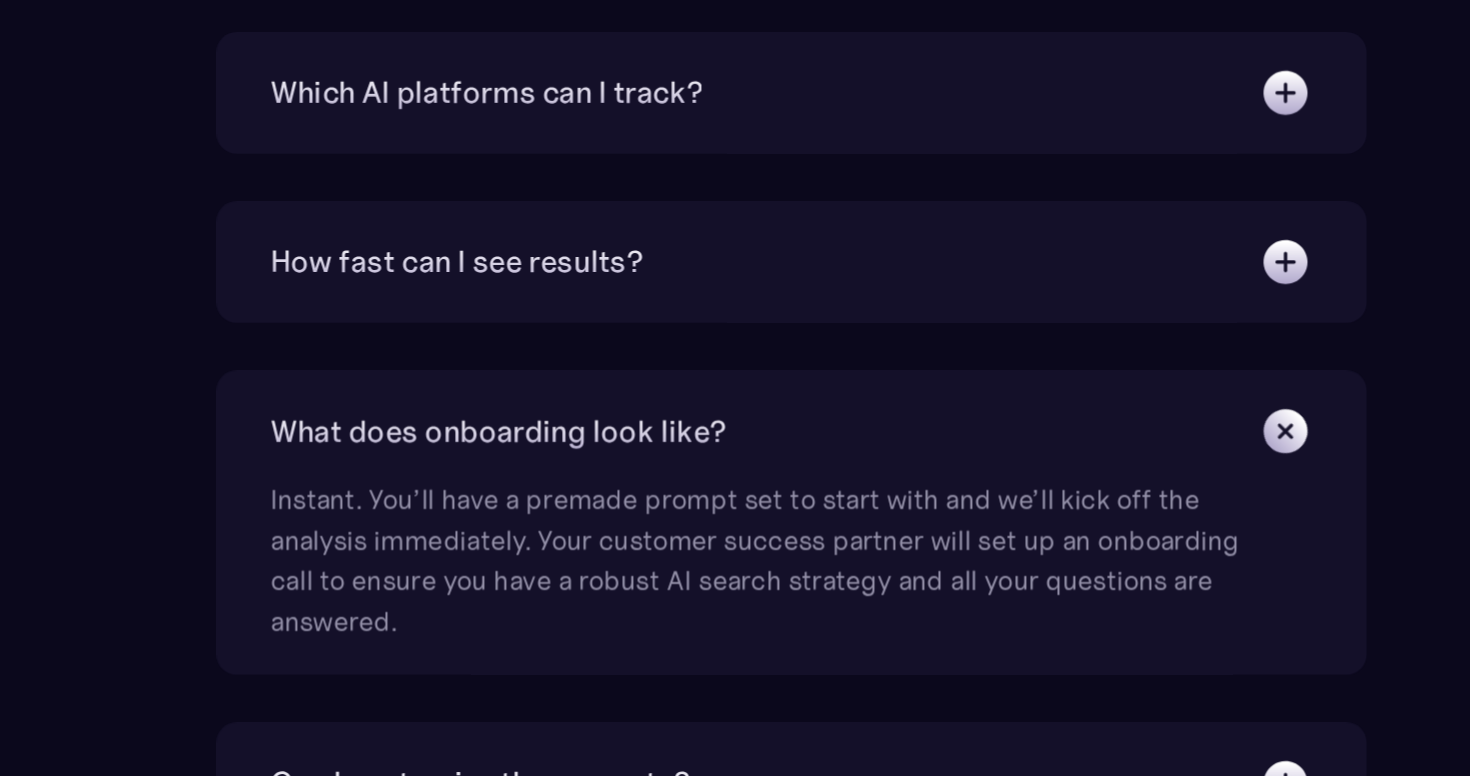click on "What does onboarding look like?" at bounding box center (735, 572) 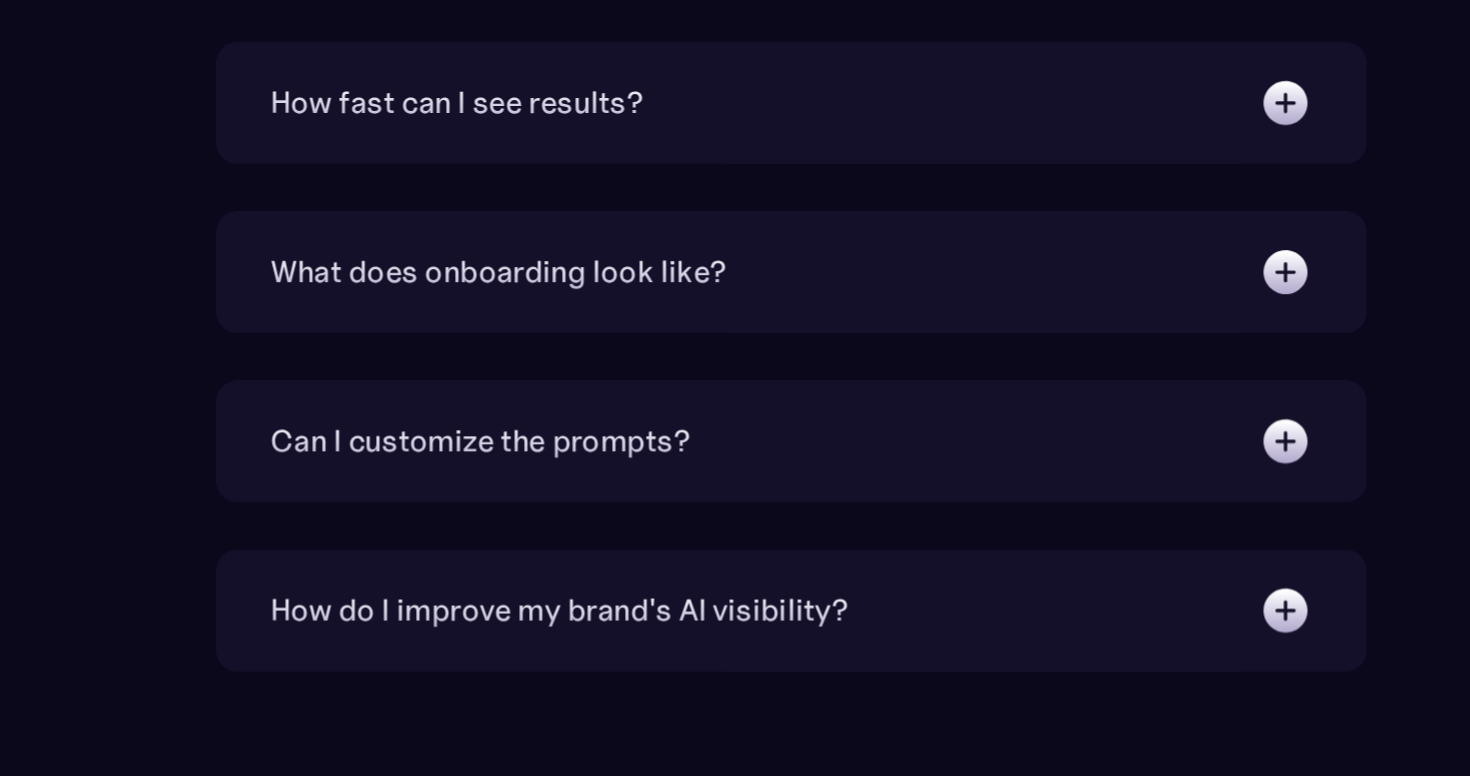 scroll, scrollTop: 6548, scrollLeft: 0, axis: vertical 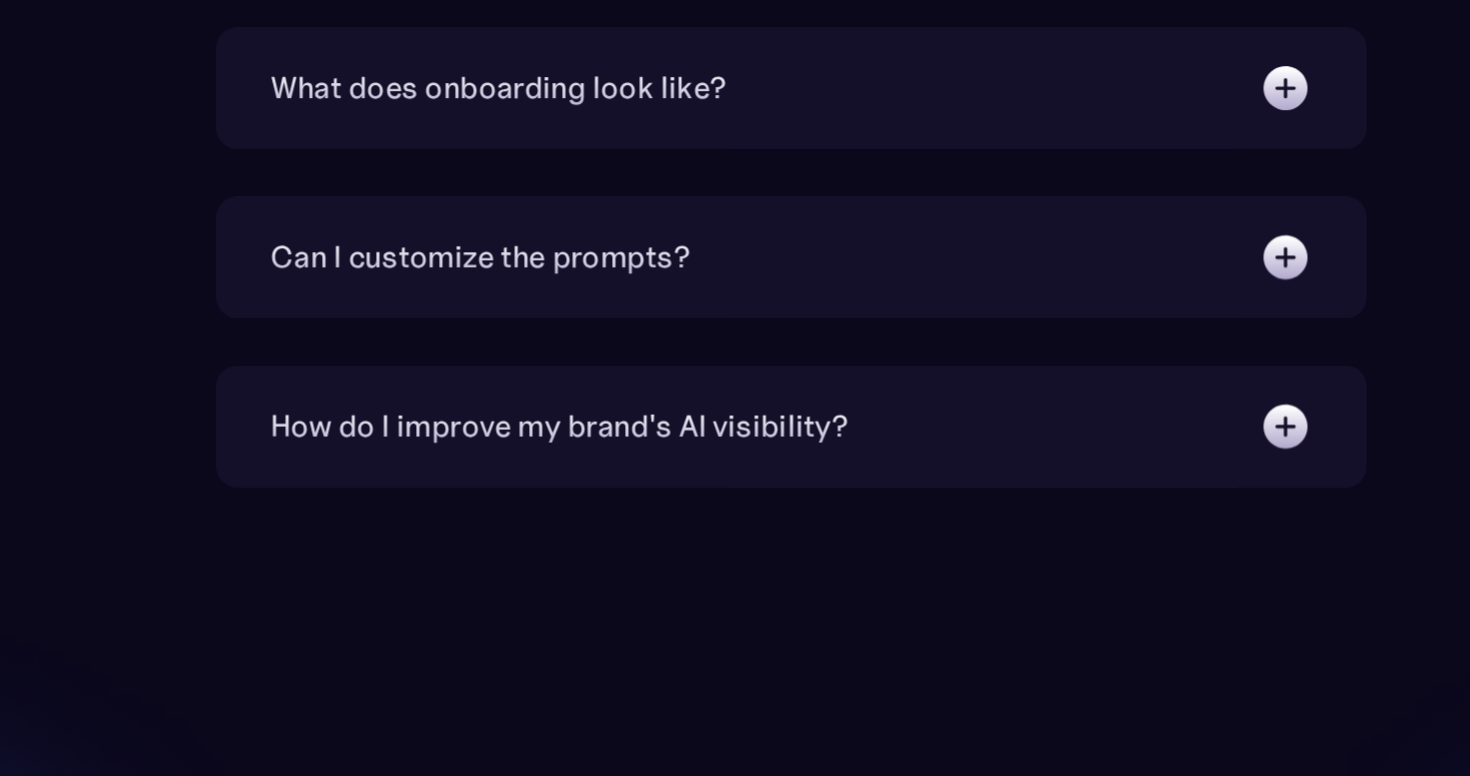 click on "Can I customize the prompts? Absolutely. Our prompt generation engine will give you endless suggestions and you can edit, disable, or add your own any time. You can also provide topics and keywords to customize your suggestions to tailor it to your marketing strategy." at bounding box center [735, 469] 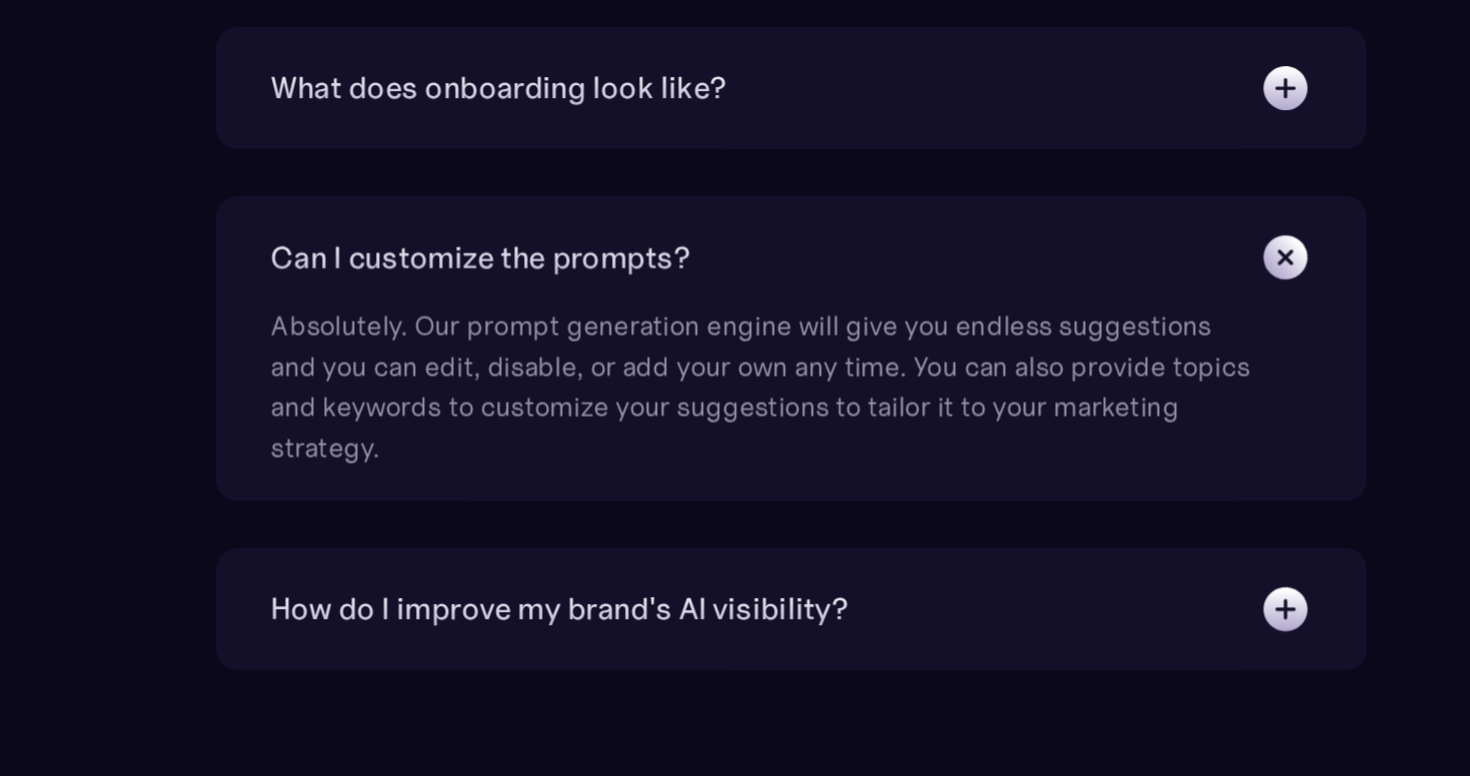 click on "Can I customize the prompts?" at bounding box center (735, 469) 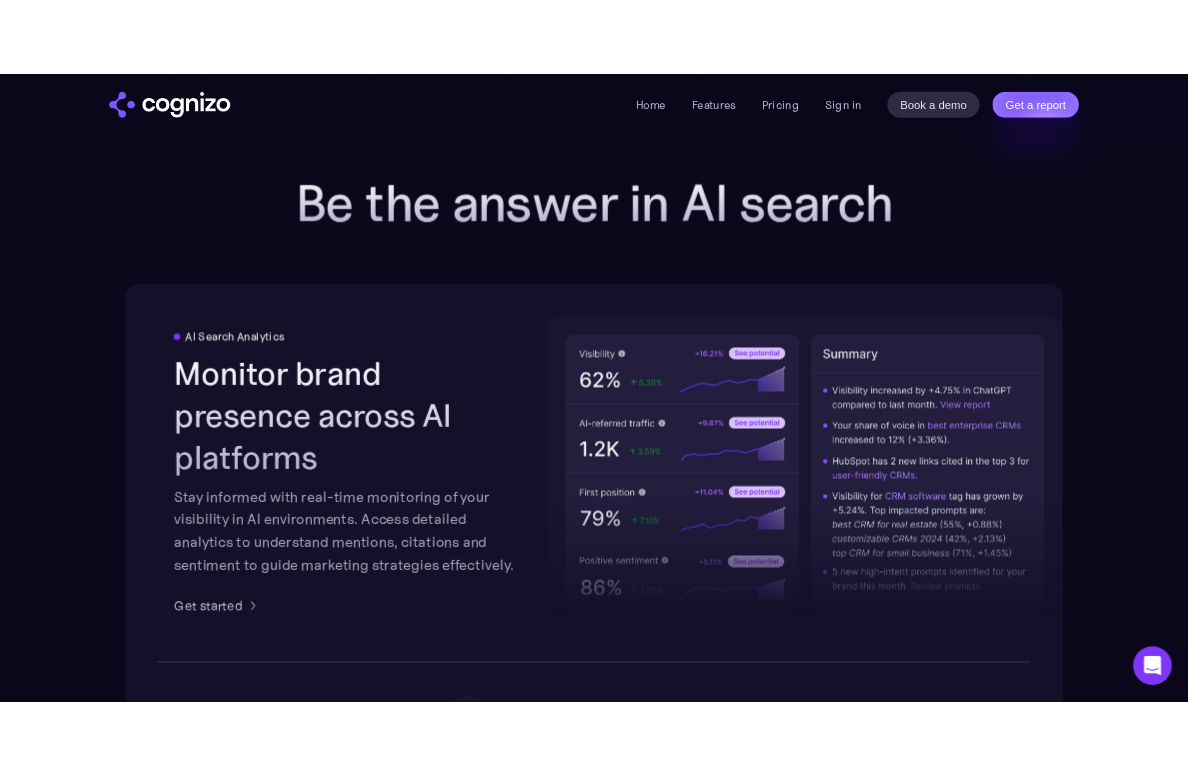 scroll, scrollTop: 2979, scrollLeft: 0, axis: vertical 